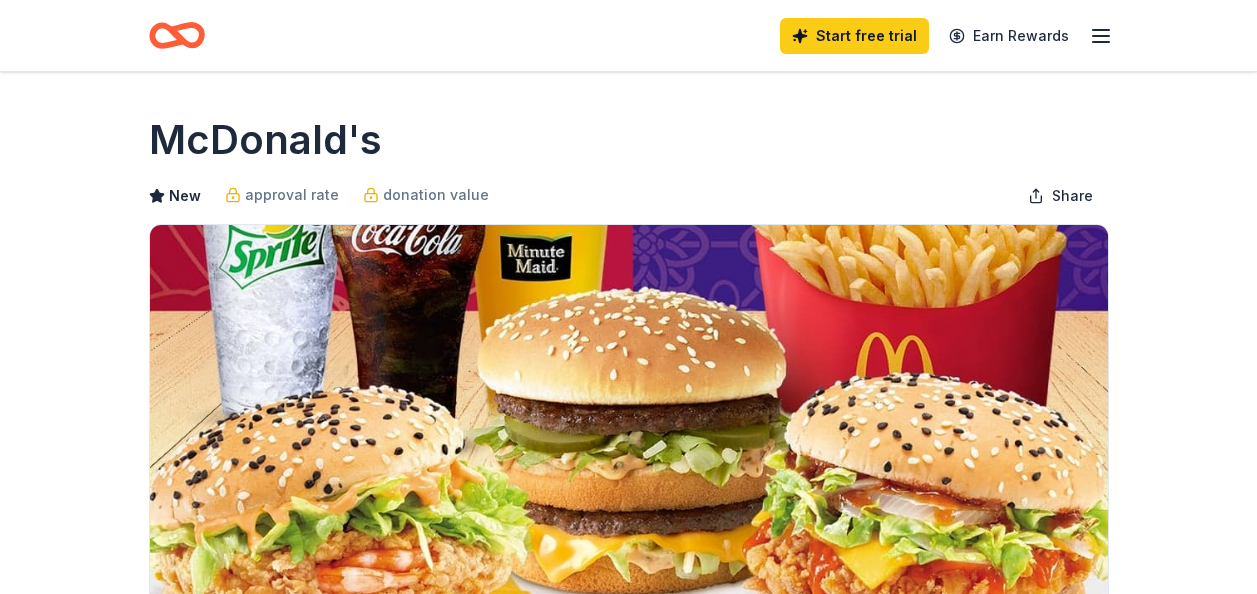 scroll, scrollTop: 0, scrollLeft: 0, axis: both 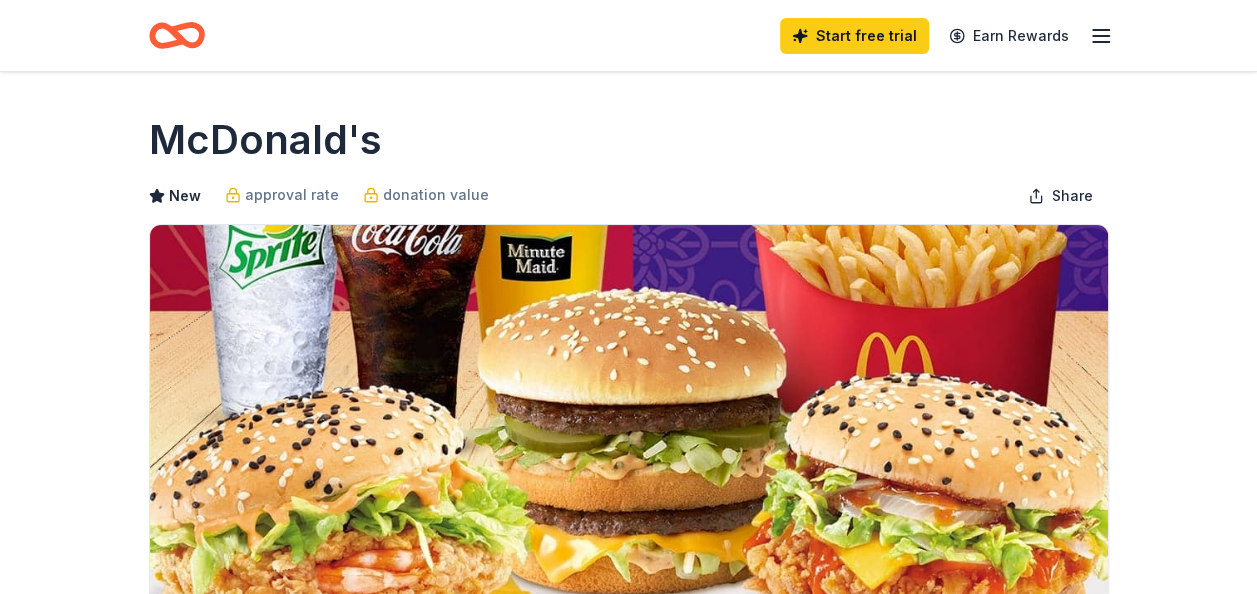 click 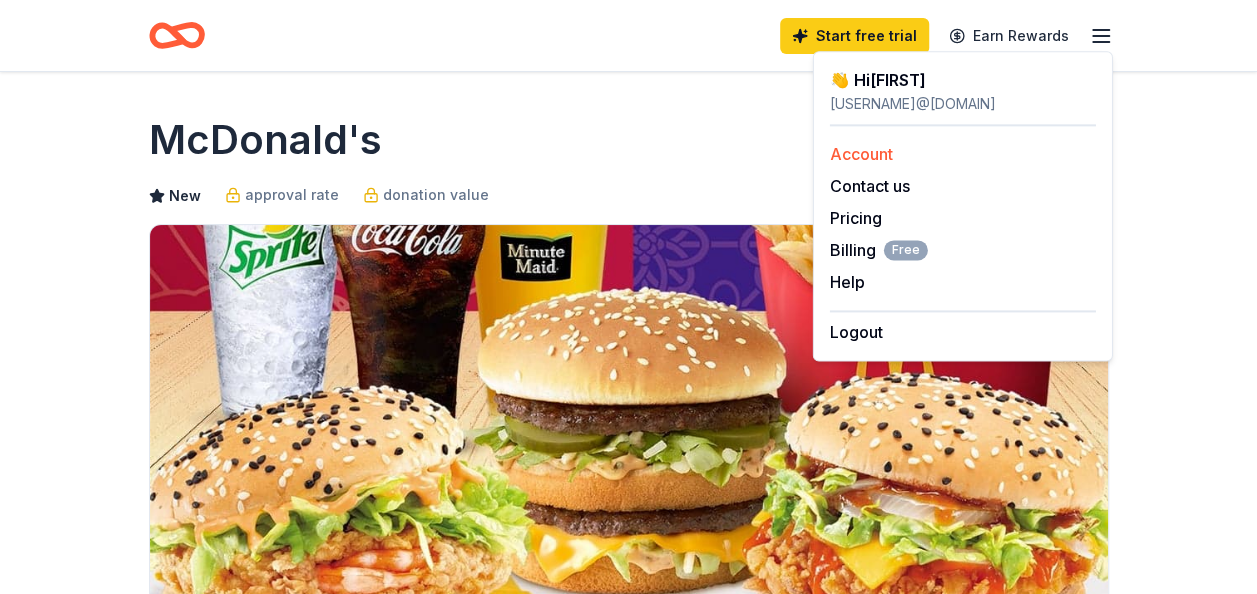 click on "Account" at bounding box center (861, 154) 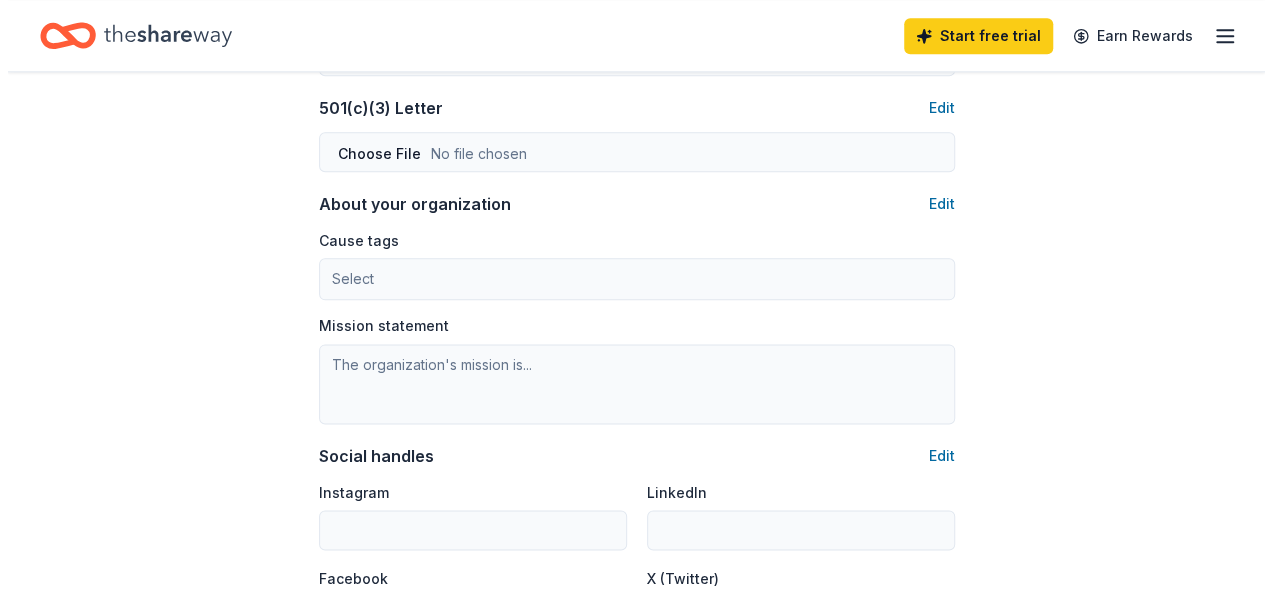 scroll, scrollTop: 1100, scrollLeft: 0, axis: vertical 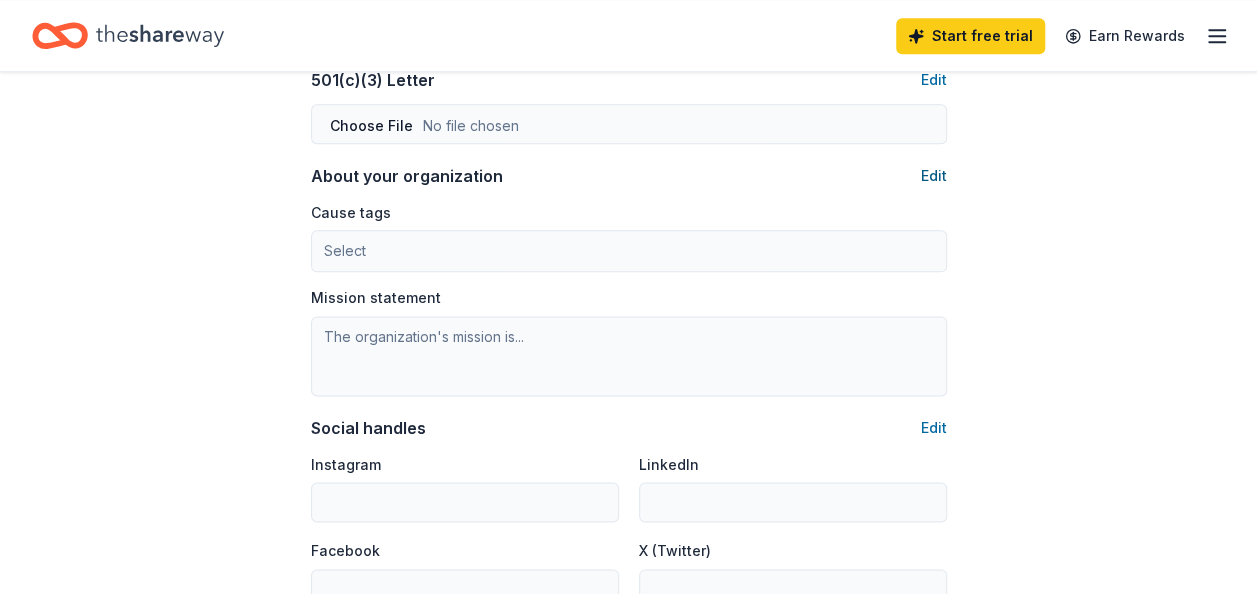 click on "Edit" at bounding box center (934, 176) 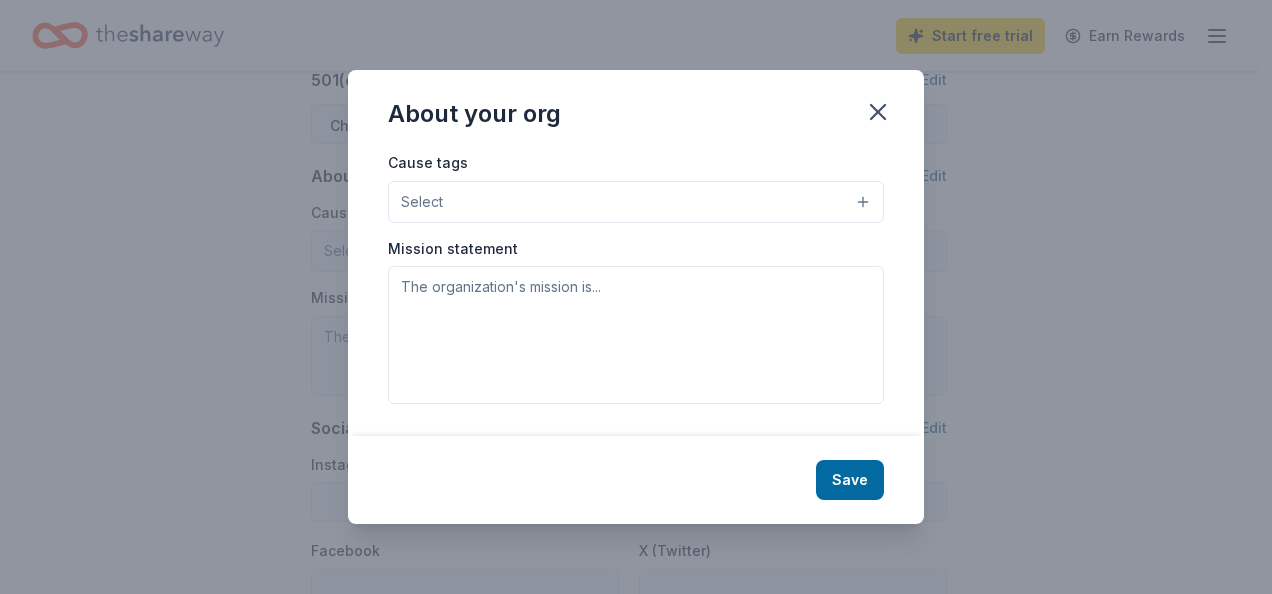 click on "Select" at bounding box center [636, 202] 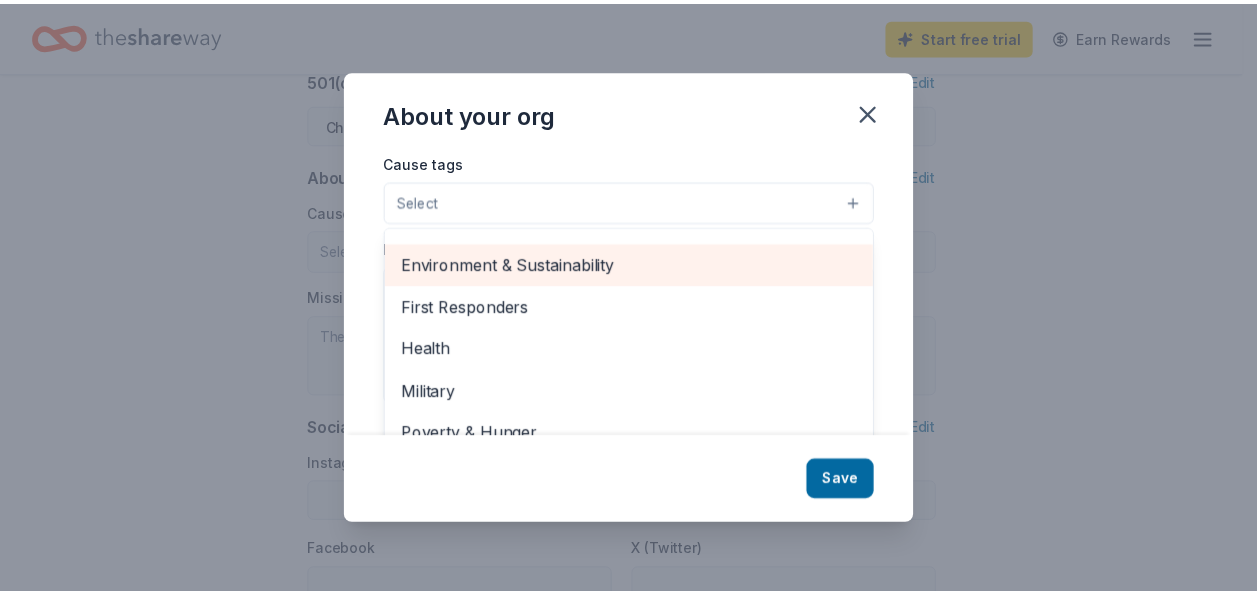 scroll, scrollTop: 278, scrollLeft: 0, axis: vertical 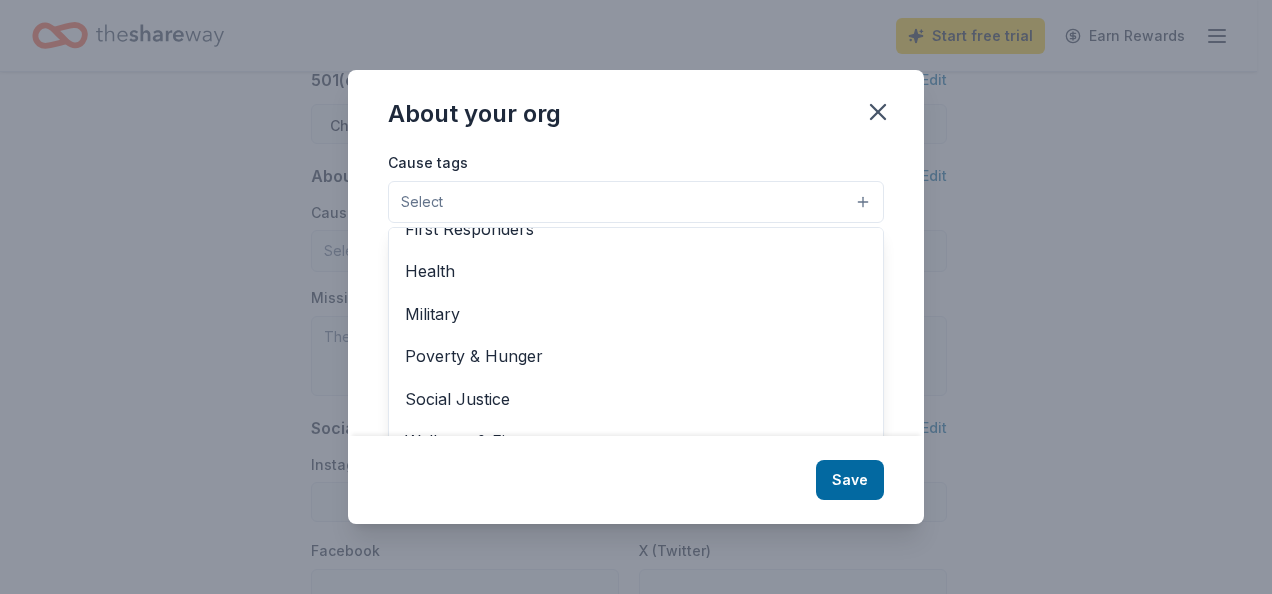 click on "About your org Cause tags Select Animals Art & Culture Children Disaster Relief Education Environment & Sustainability First Responders Health Military Poverty & Hunger Social Justice Wellness & Fitness Mission statement Save" at bounding box center (636, 297) 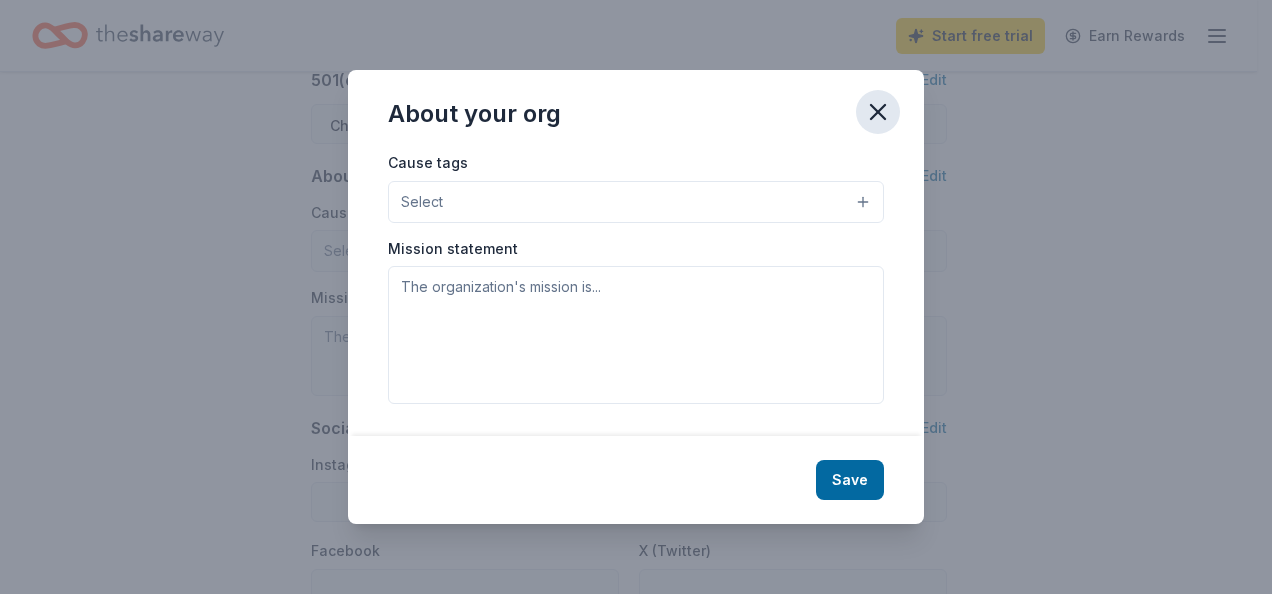 click 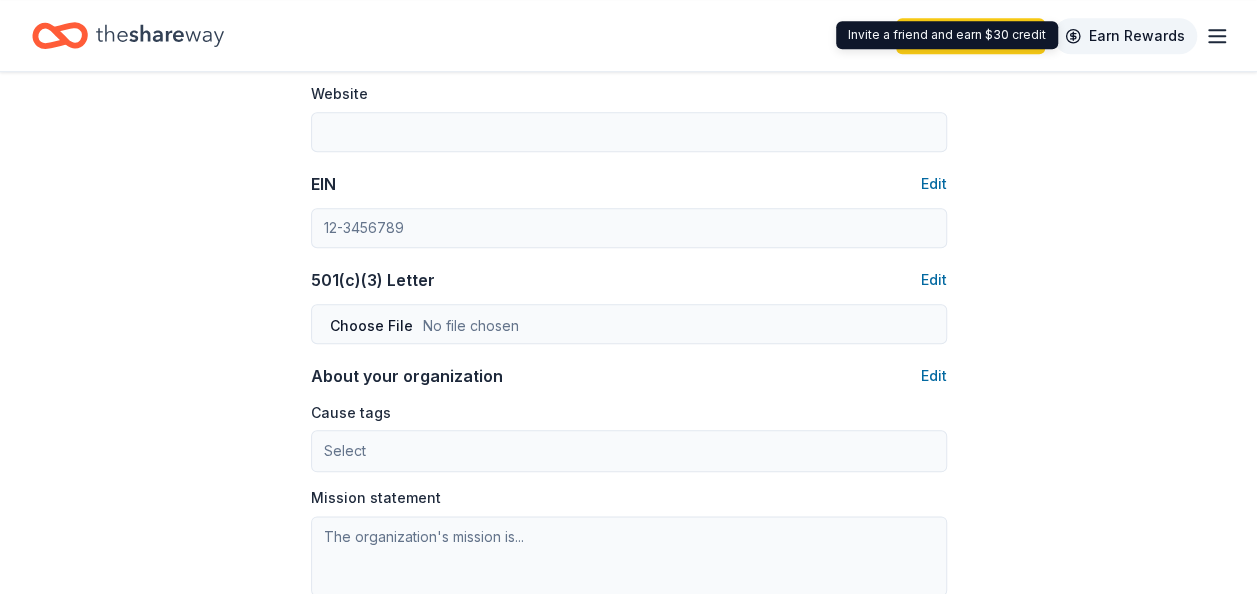 scroll, scrollTop: 600, scrollLeft: 0, axis: vertical 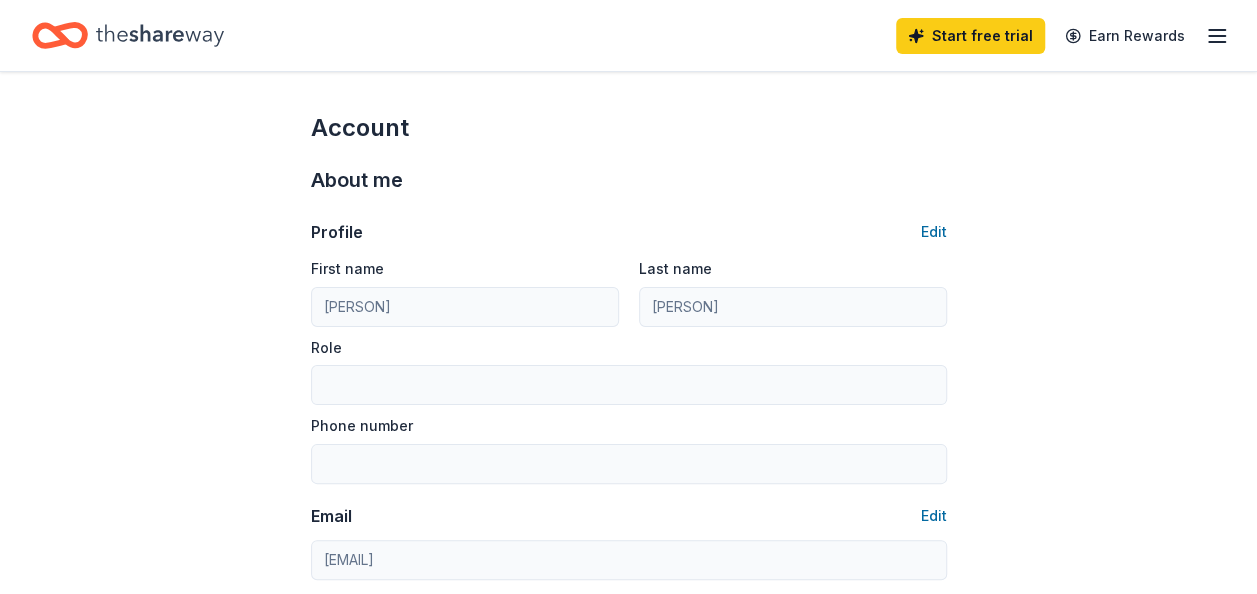 click 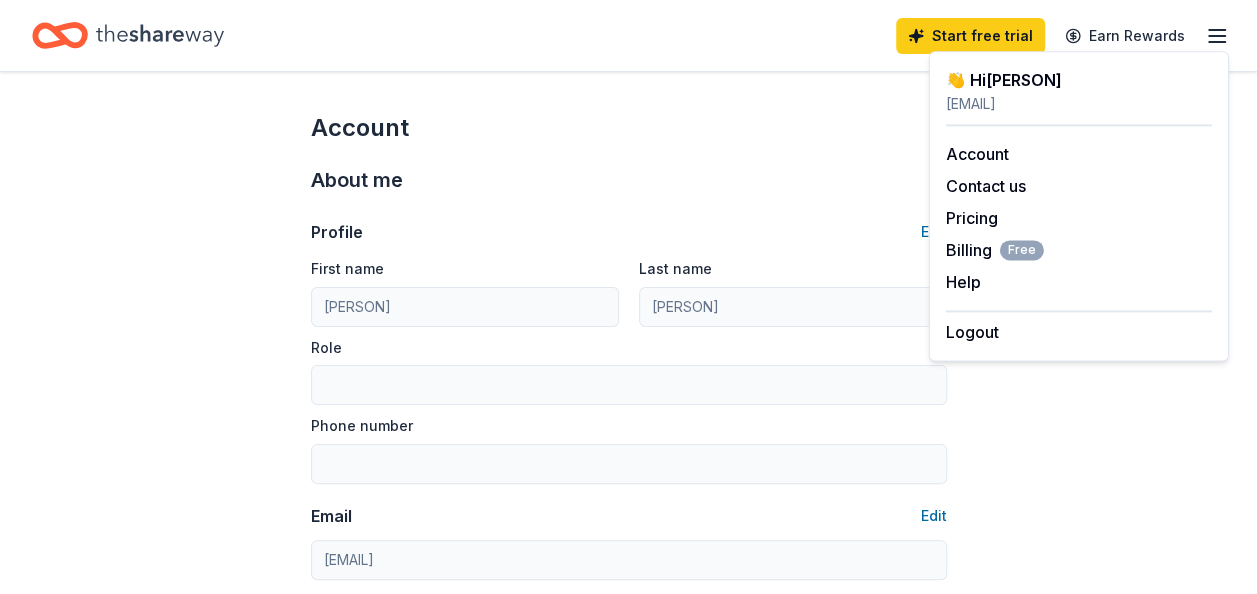click on "Account About me Profile Edit First name Melissa Last name Cardany Role Phone number Email Edit melissa043@aol.com Password Edit Organization details Organization profile Edit Organization name ZIP code 10550 Website EIN Edit 501(c)(3) Letter Edit About your organization Edit Cause tags Select Mission statement Social handles Edit Instagram LinkedIn Facebook X (Twitter)" at bounding box center [628, 964] 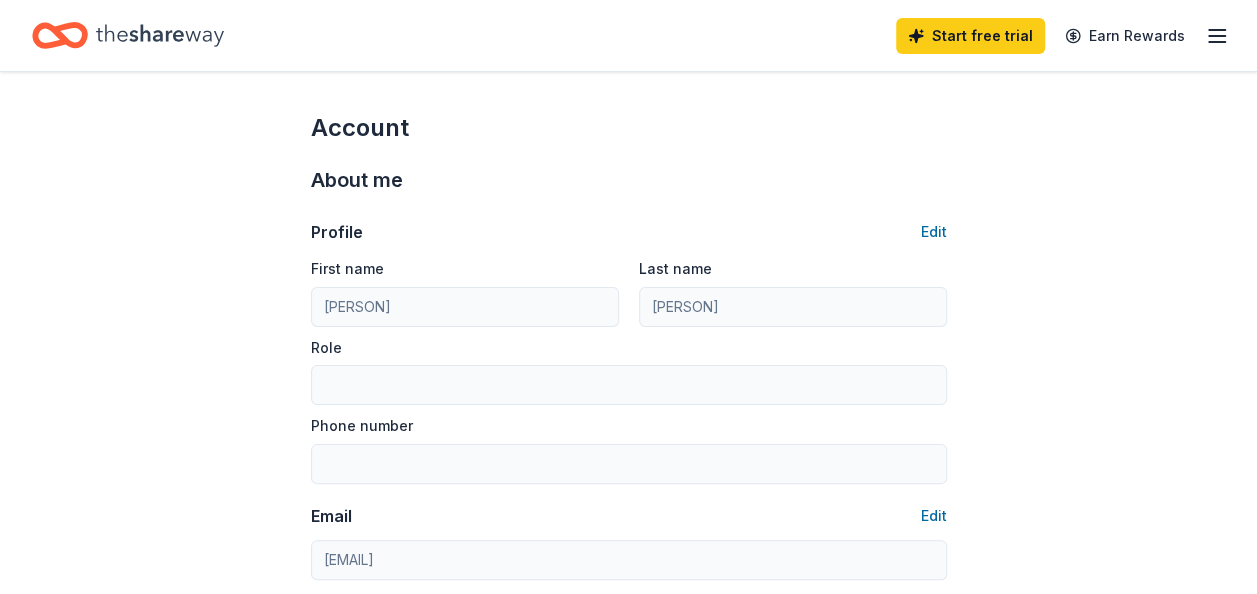 click 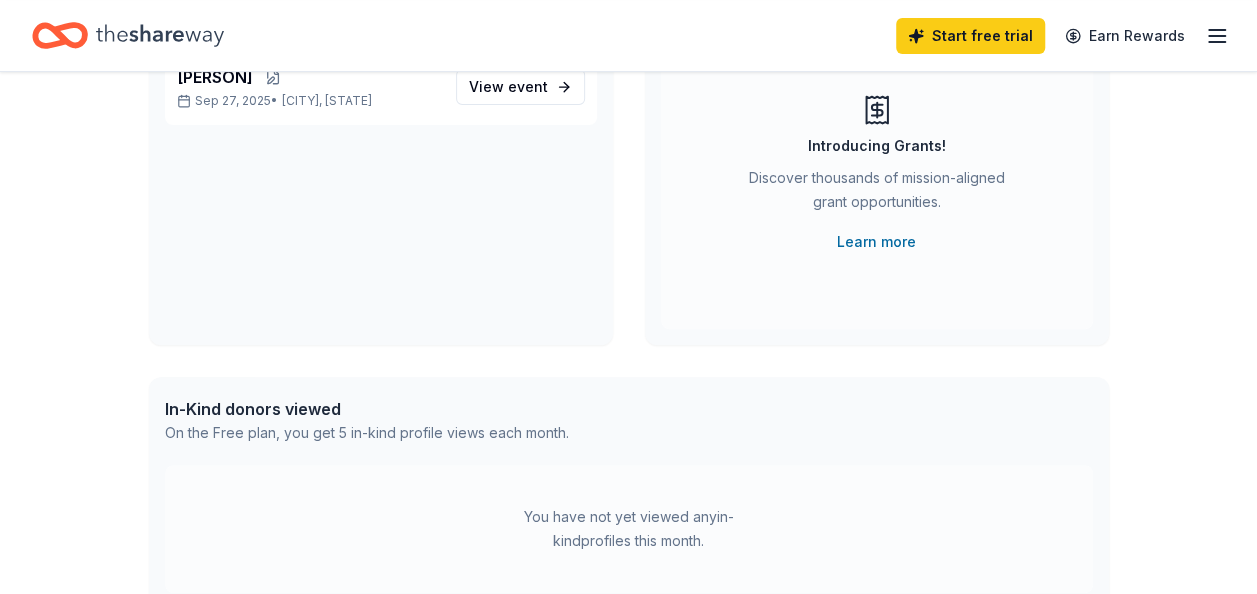 scroll, scrollTop: 149, scrollLeft: 0, axis: vertical 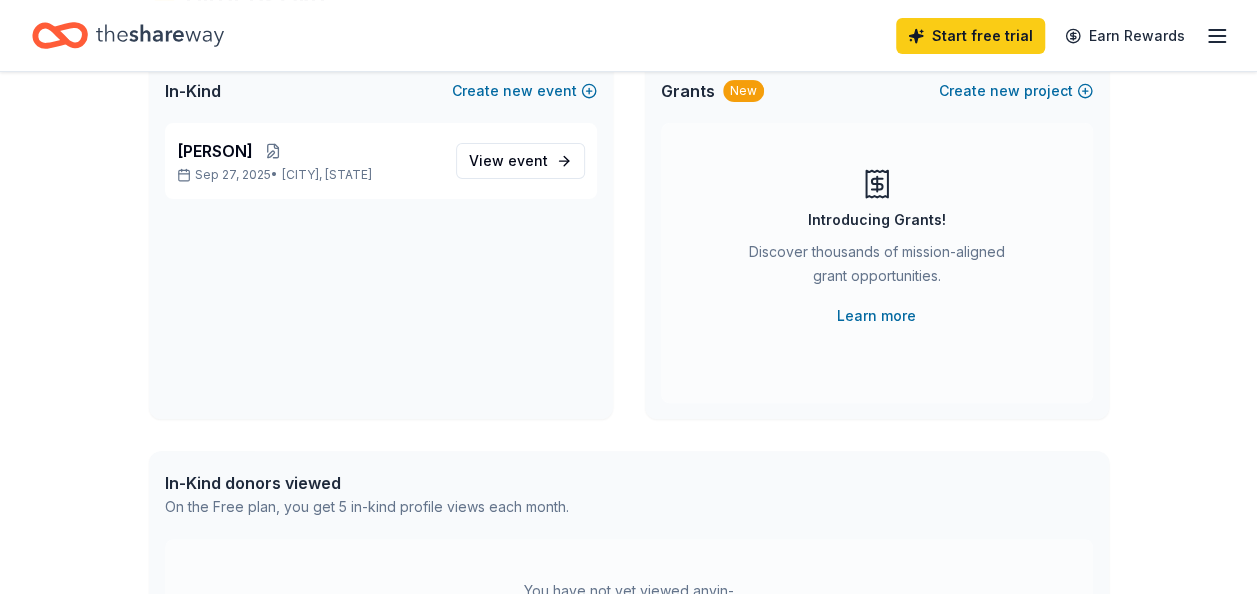 click on "Frenchy Day Sep 27, 2025  •  Mount Vernon, NY View   event" at bounding box center (381, 271) 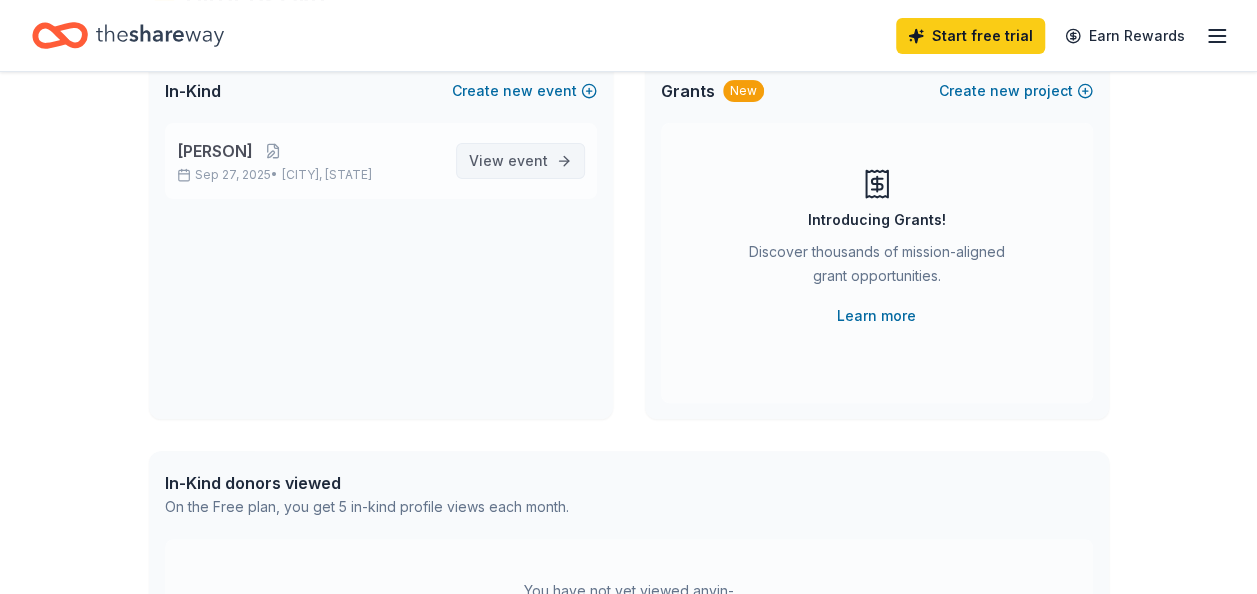 click on "View   event" at bounding box center [508, 161] 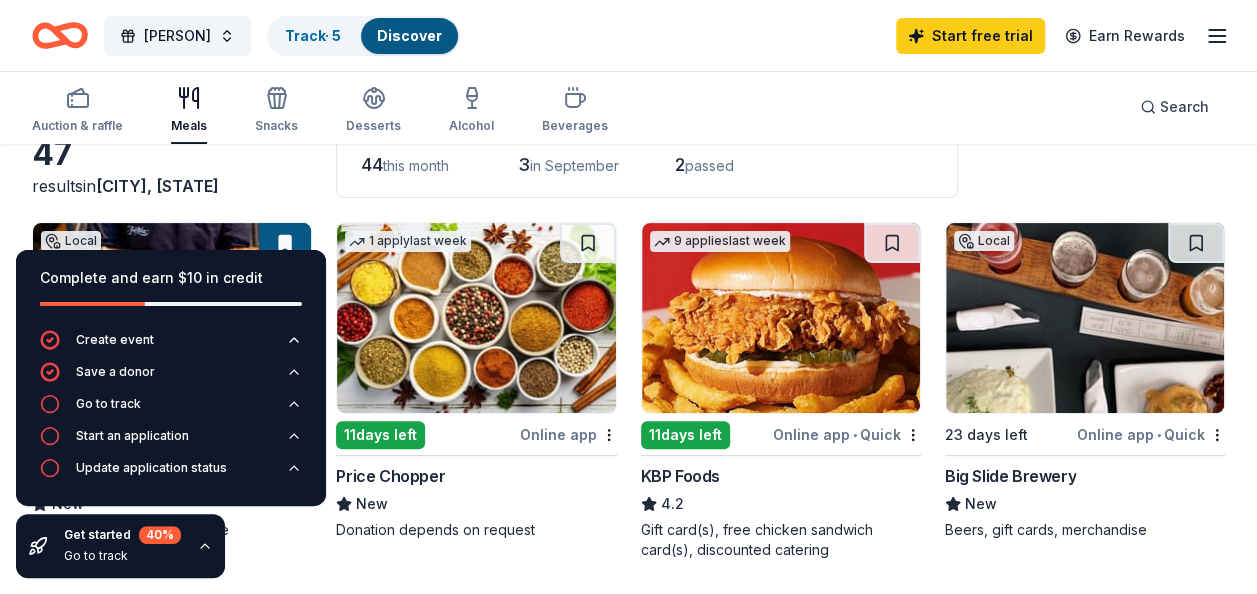 scroll, scrollTop: 0, scrollLeft: 0, axis: both 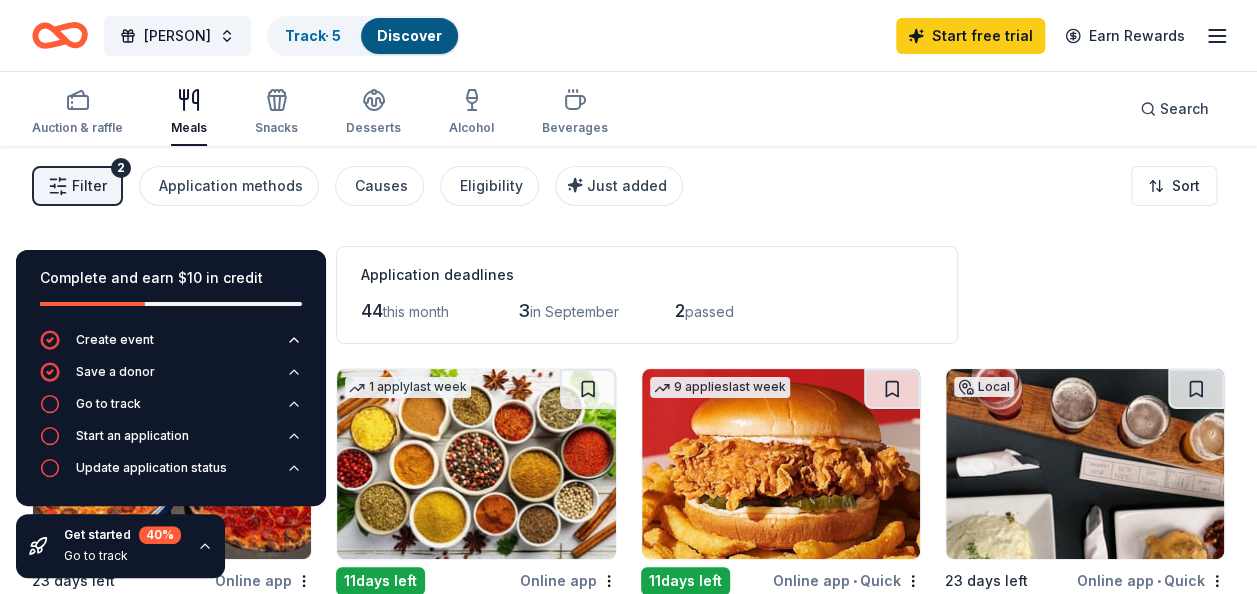 click 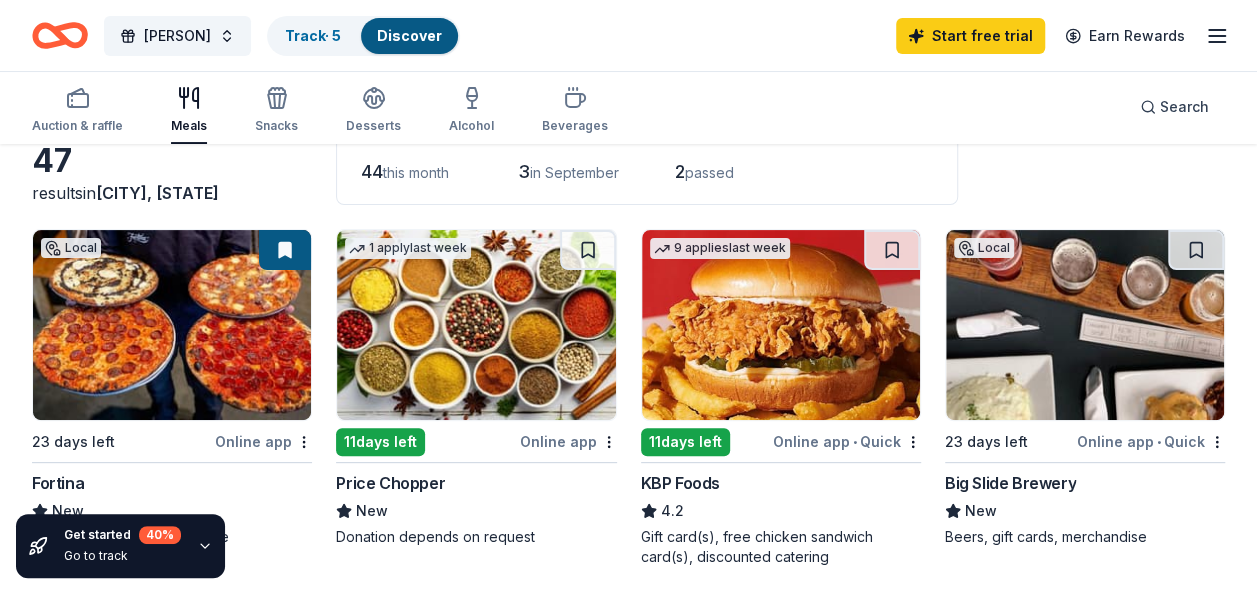 scroll, scrollTop: 200, scrollLeft: 0, axis: vertical 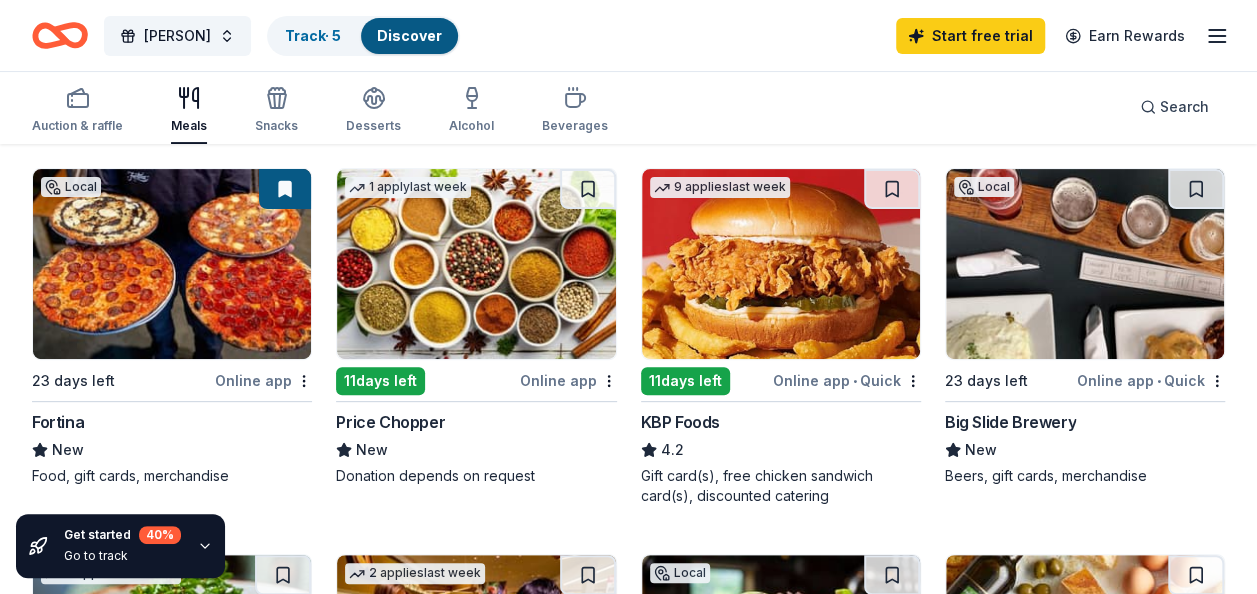 click on "Get started 40 % Go to track" at bounding box center [120, 546] 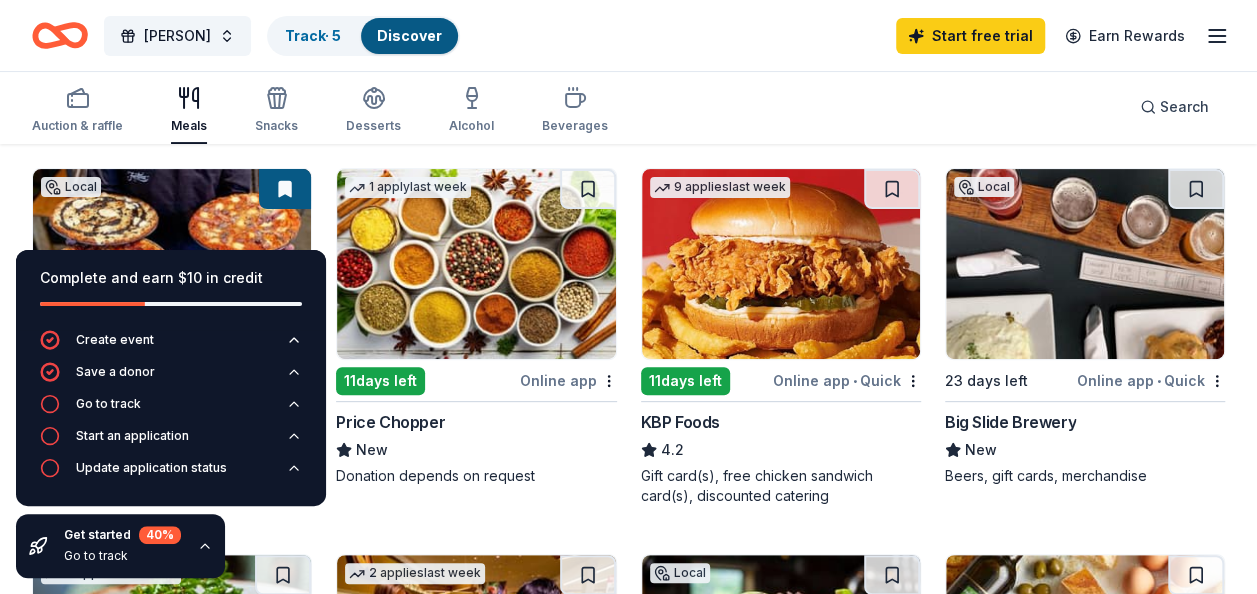 click 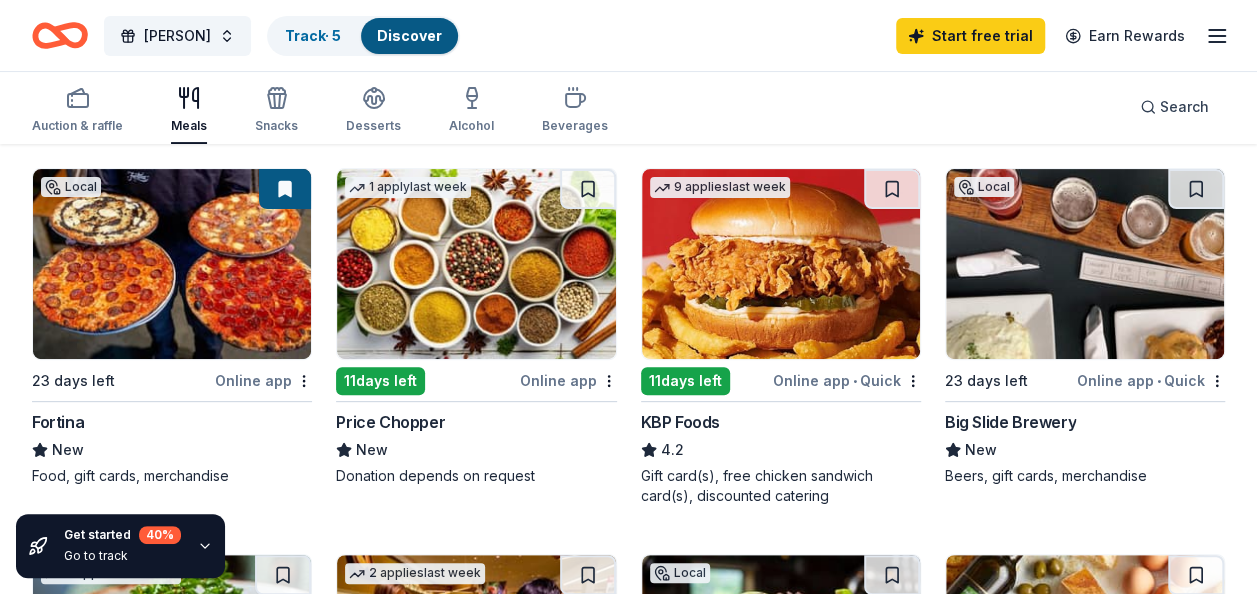 click on "40 %" at bounding box center [160, 535] 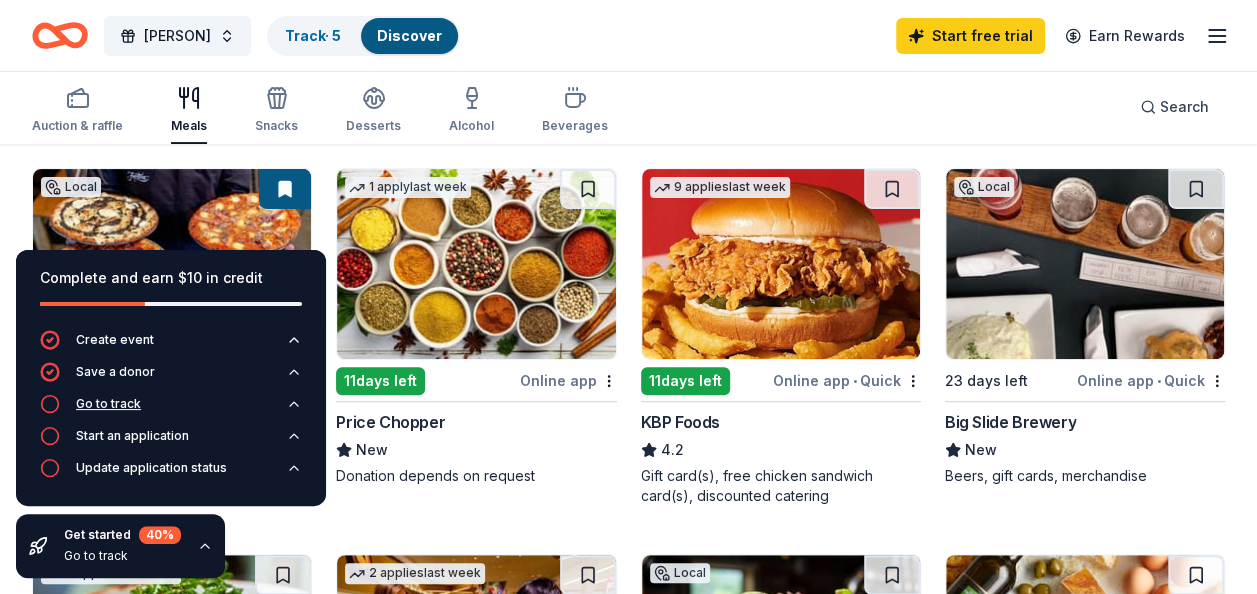 click on "Go to track" at bounding box center [108, 404] 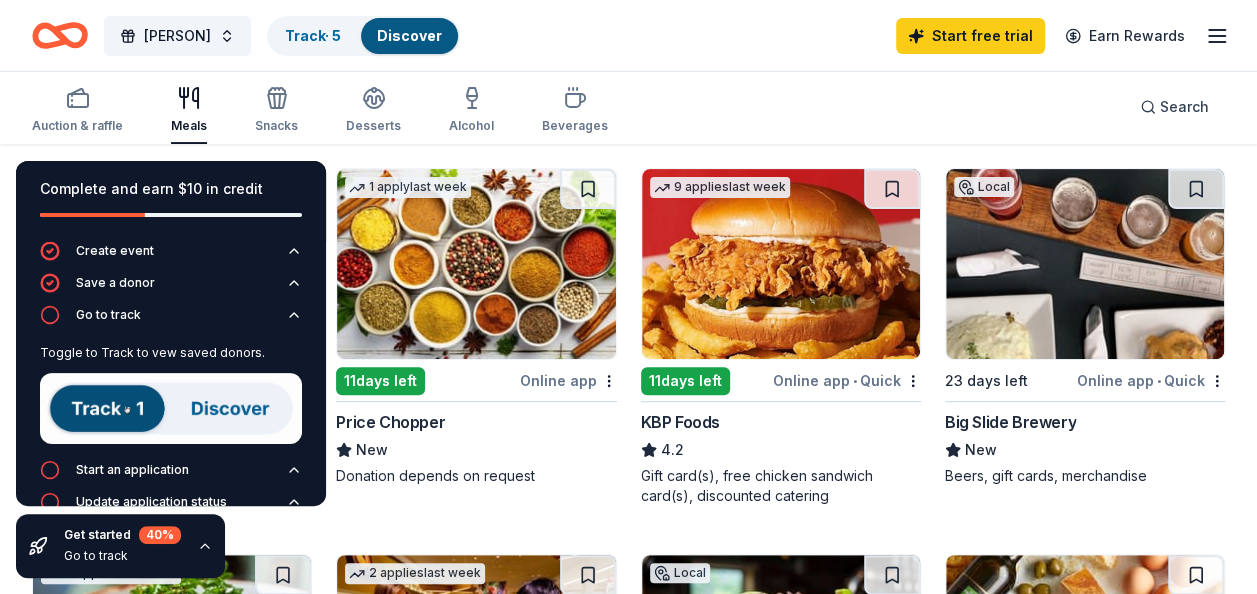 click at bounding box center [171, 408] 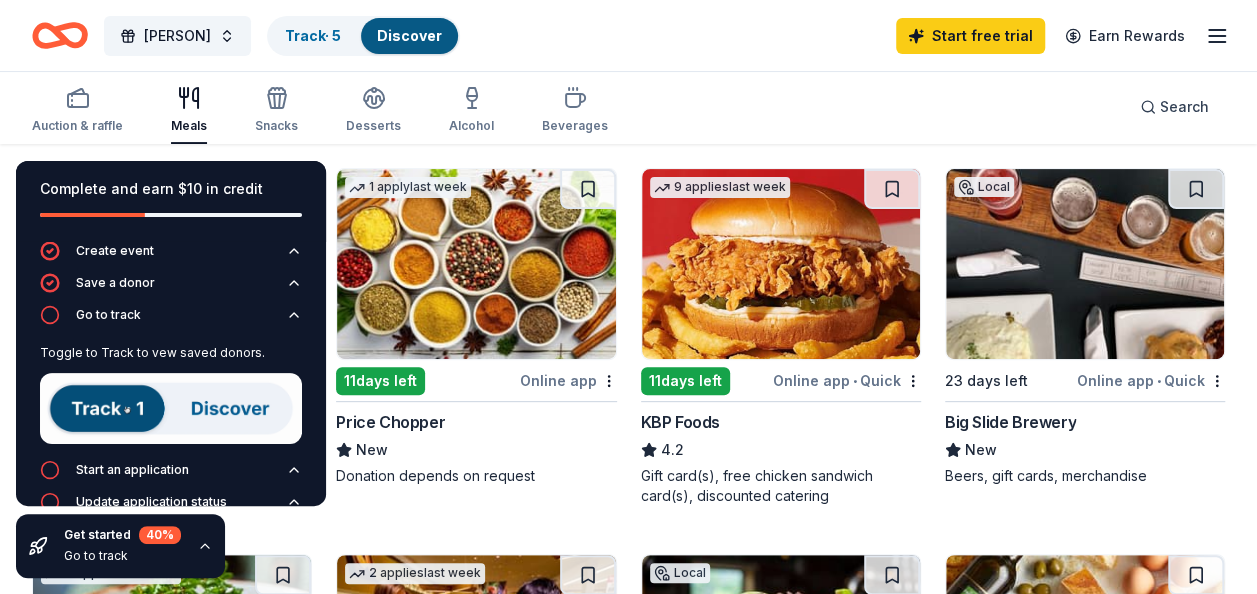 click at bounding box center (171, 408) 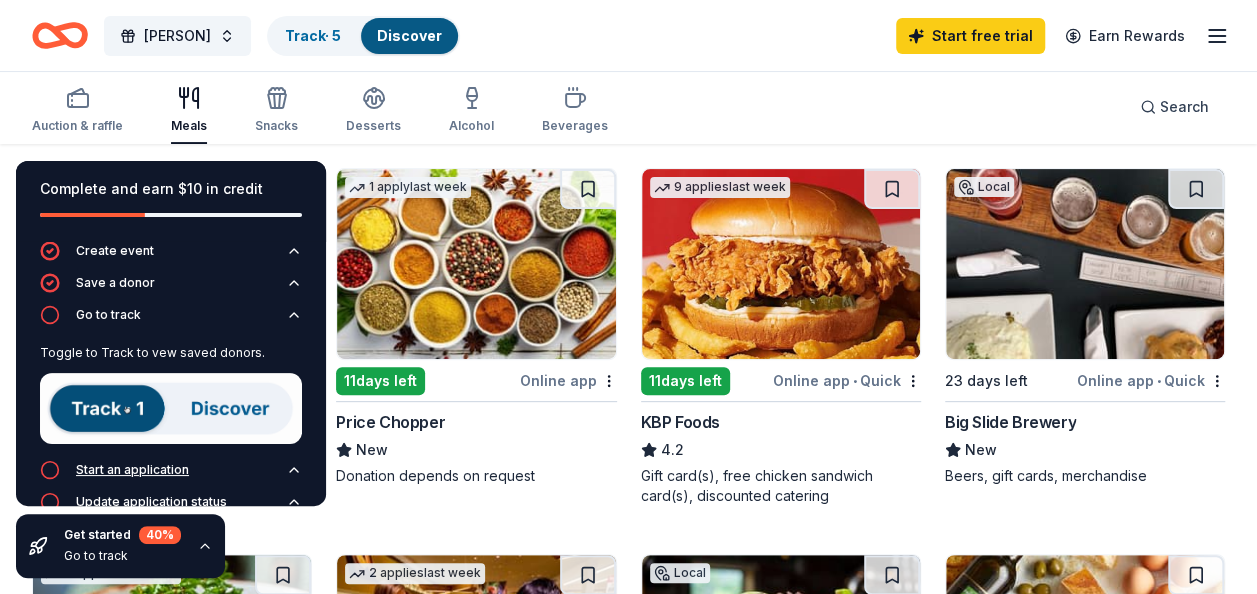 click on "Start an application" at bounding box center [132, 470] 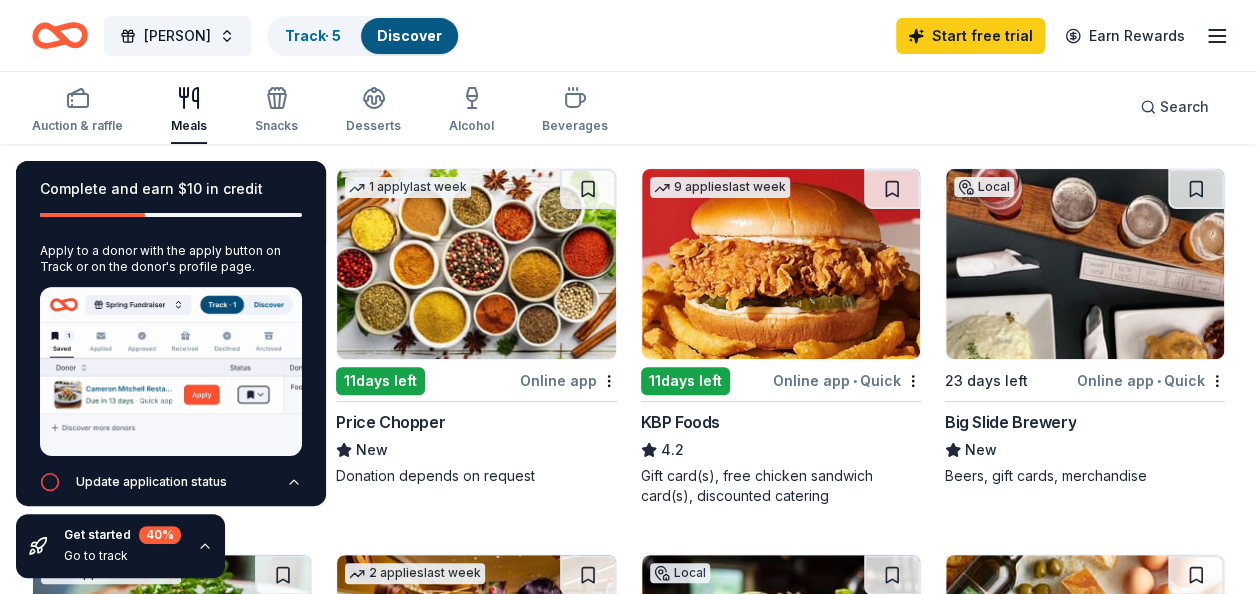 scroll, scrollTop: 138, scrollLeft: 0, axis: vertical 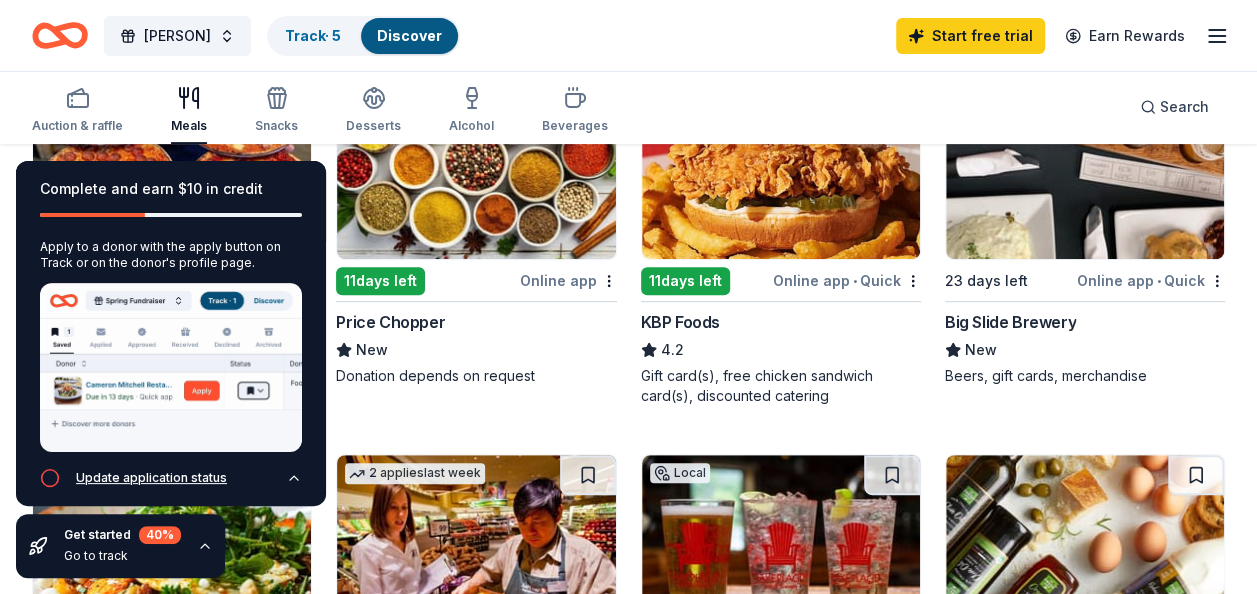 click 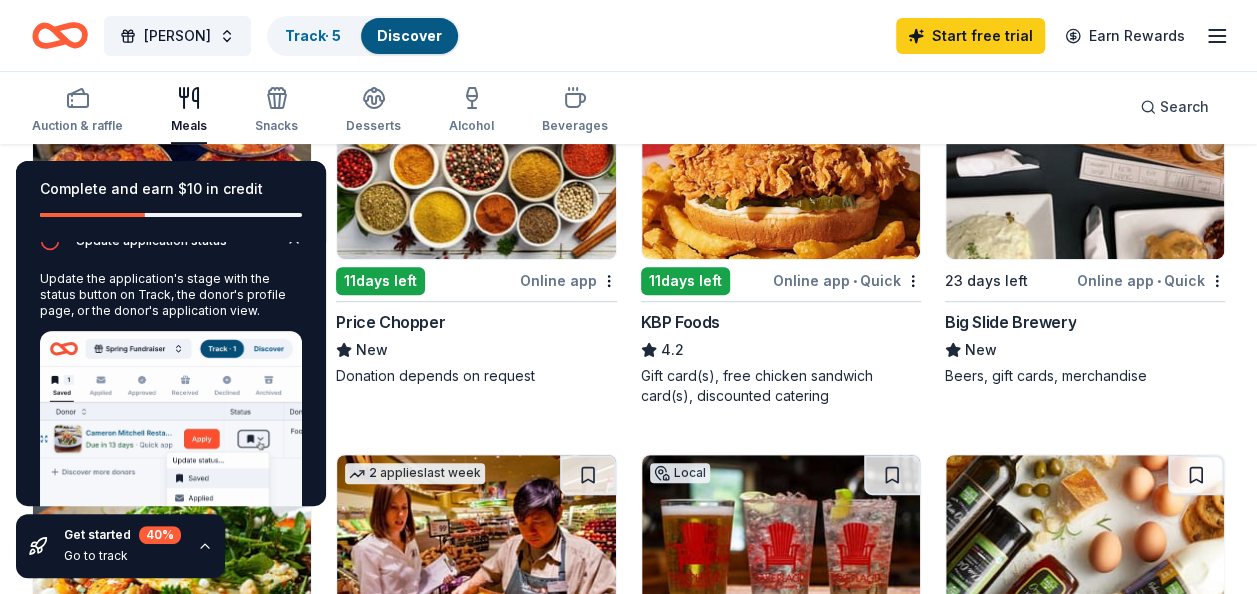 click on "Get started 40 % Go to track" at bounding box center (120, 546) 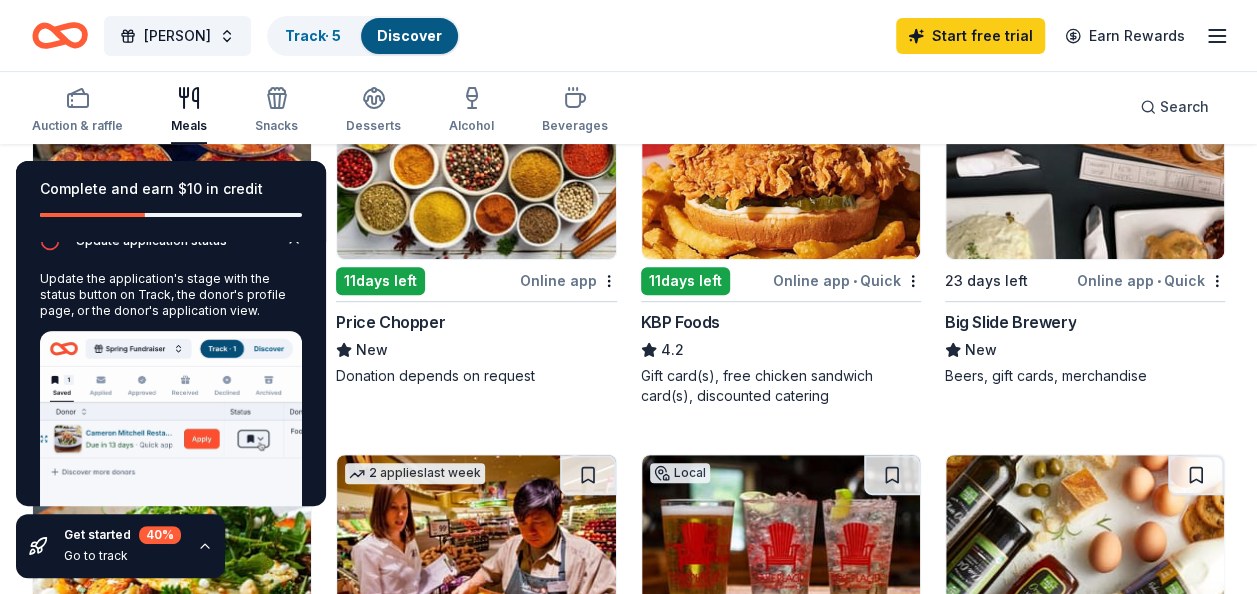 click 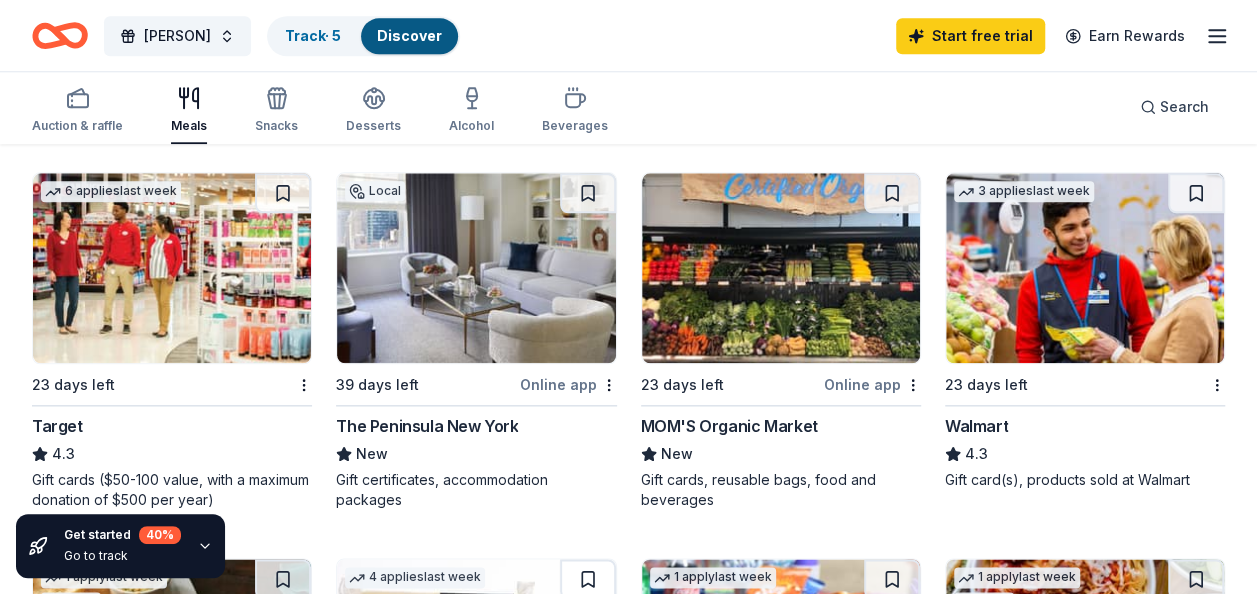 scroll, scrollTop: 1000, scrollLeft: 0, axis: vertical 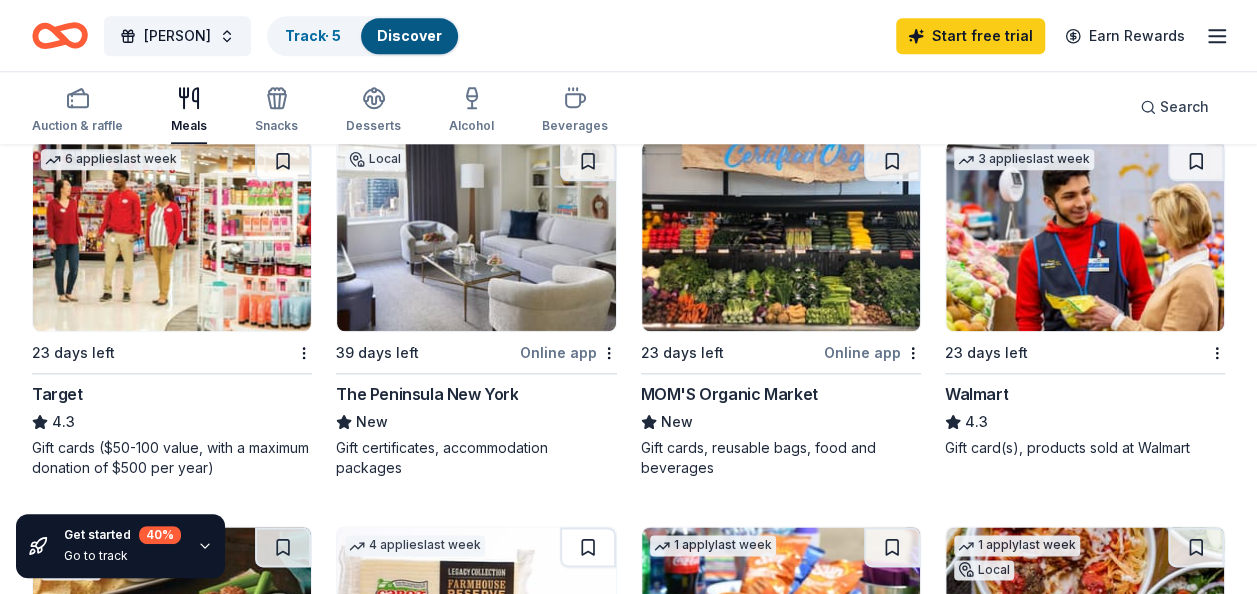 click at bounding box center [172, 236] 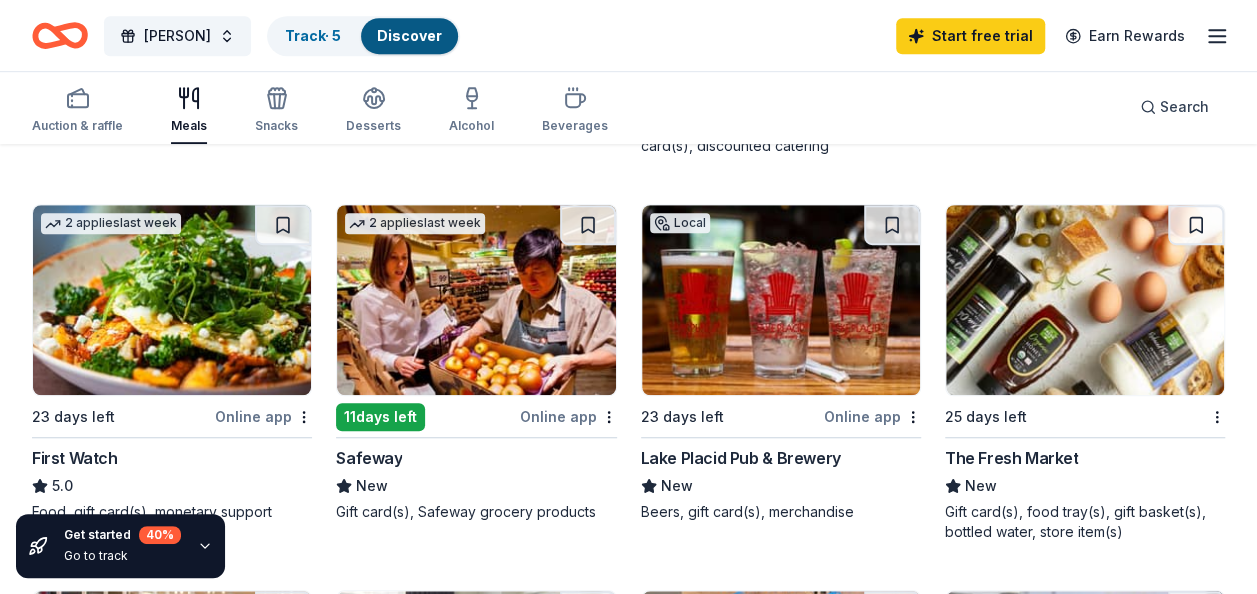 scroll, scrollTop: 500, scrollLeft: 0, axis: vertical 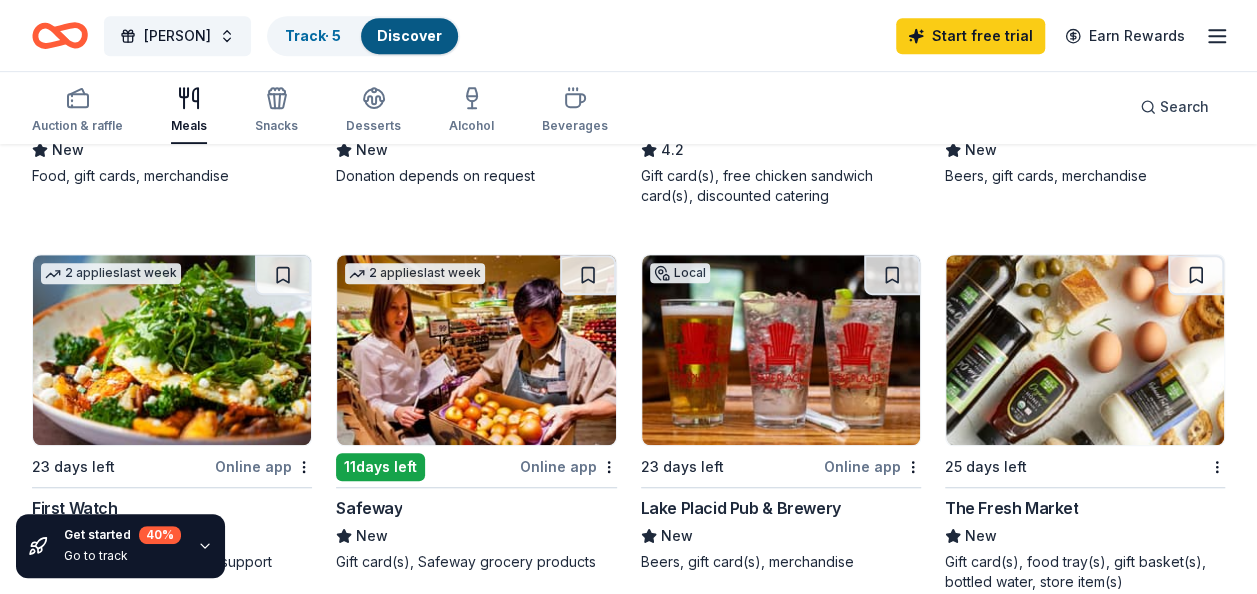 click 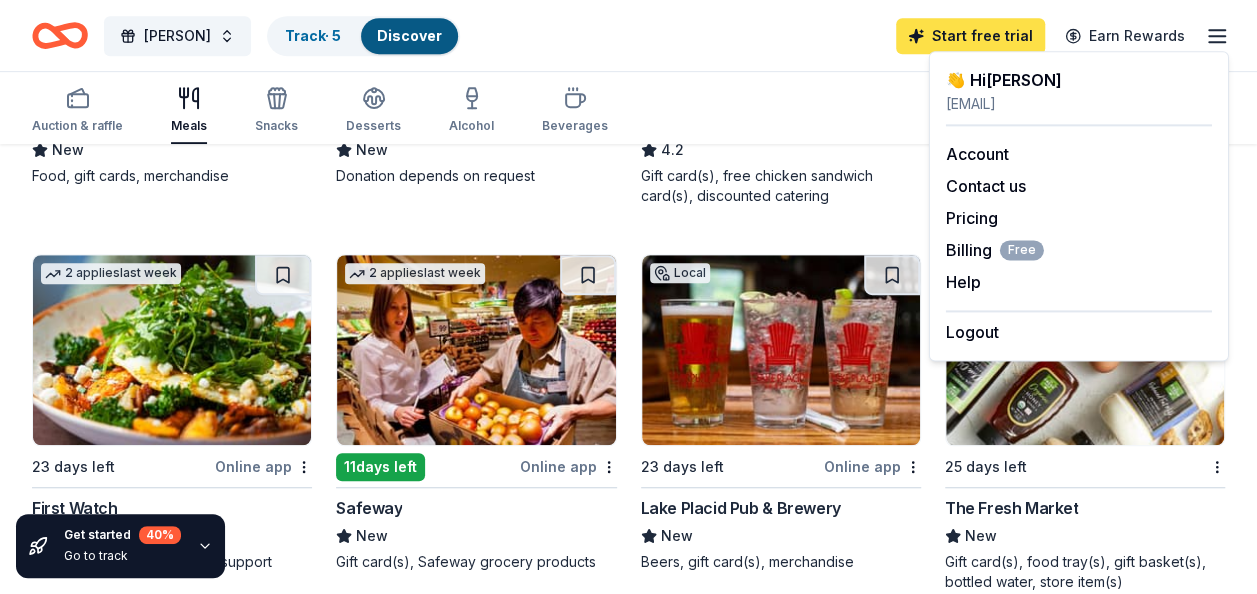 click on "Start free  trial" at bounding box center [970, 36] 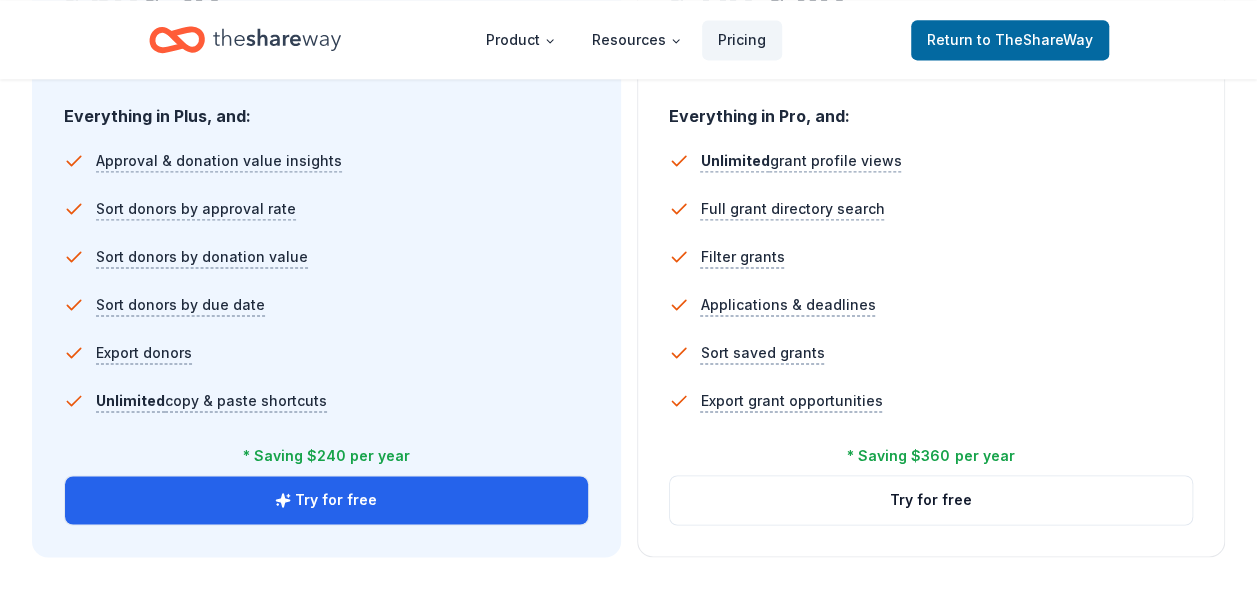 scroll, scrollTop: 1400, scrollLeft: 0, axis: vertical 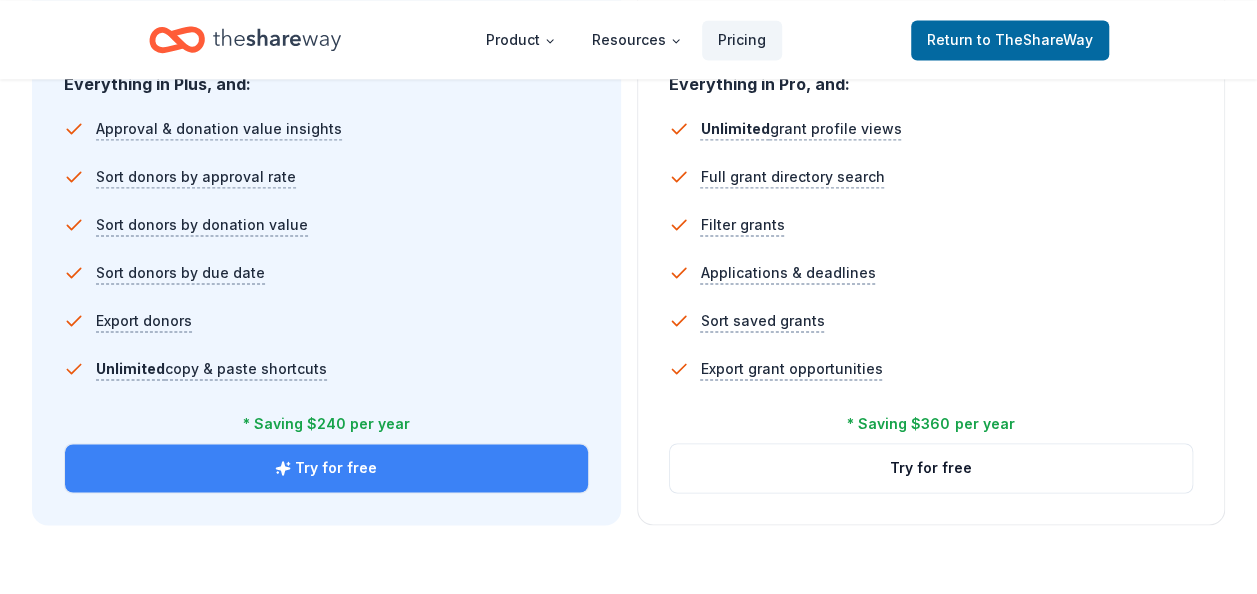 click on "Try for free" at bounding box center [326, 468] 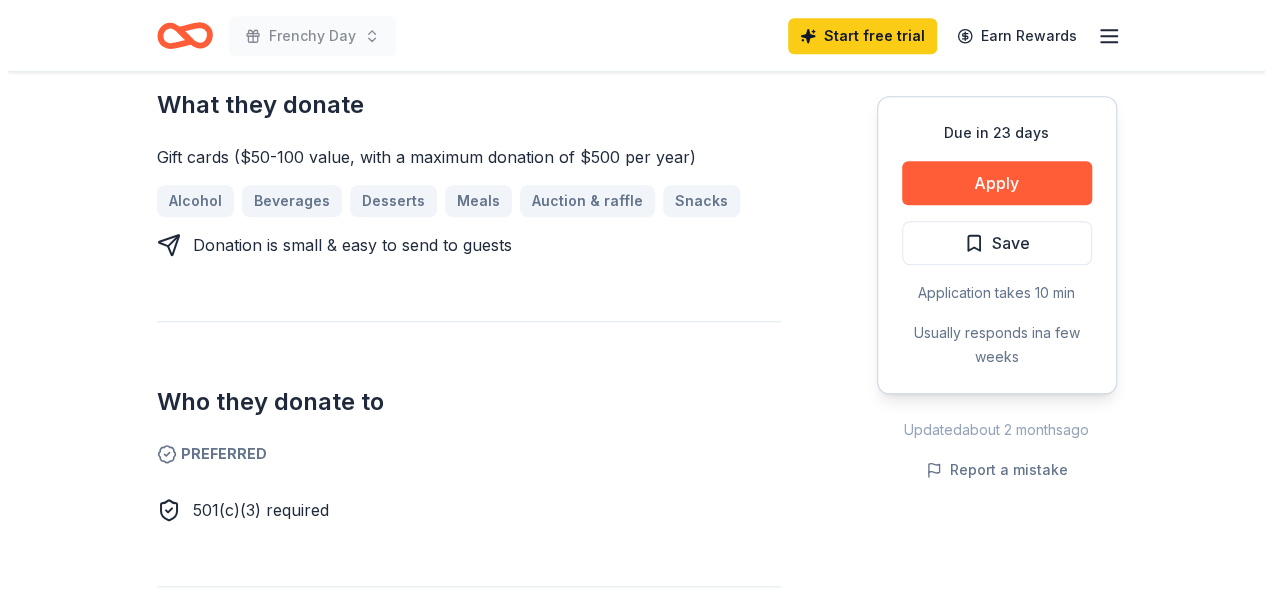 scroll, scrollTop: 800, scrollLeft: 0, axis: vertical 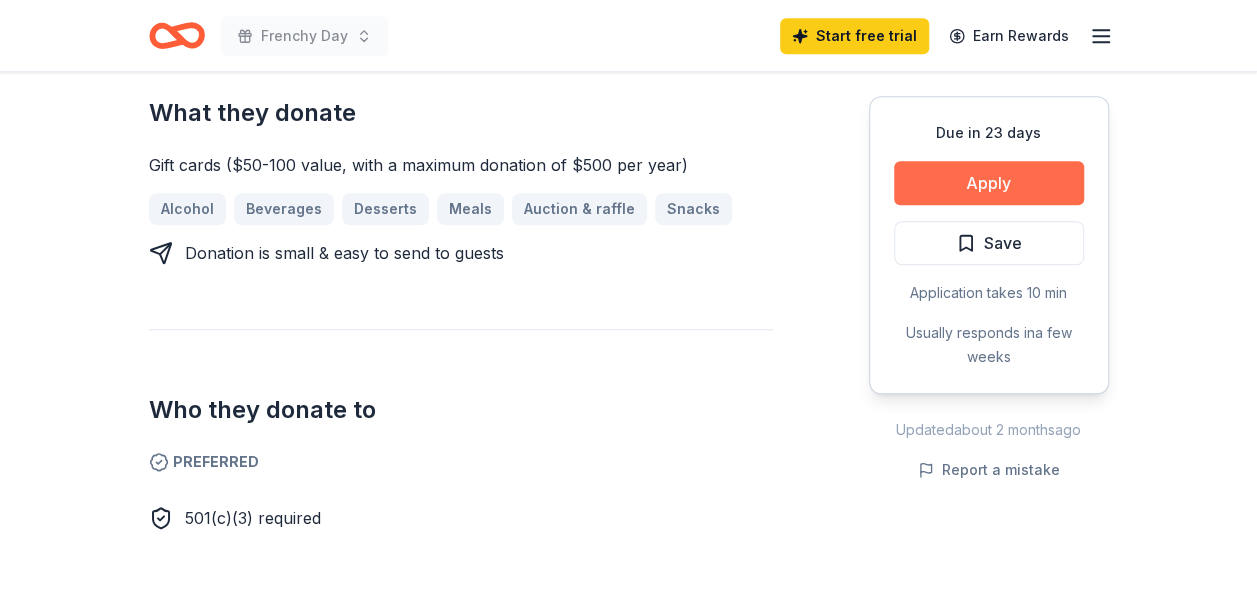 click on "Apply" at bounding box center (989, 183) 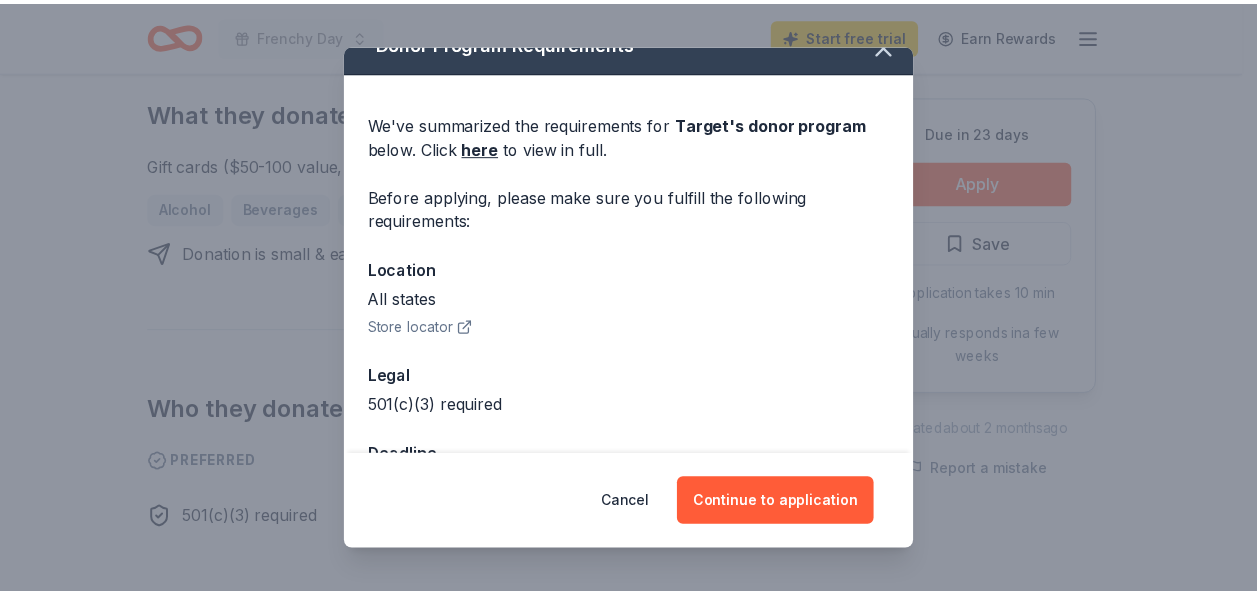 scroll, scrollTop: 0, scrollLeft: 0, axis: both 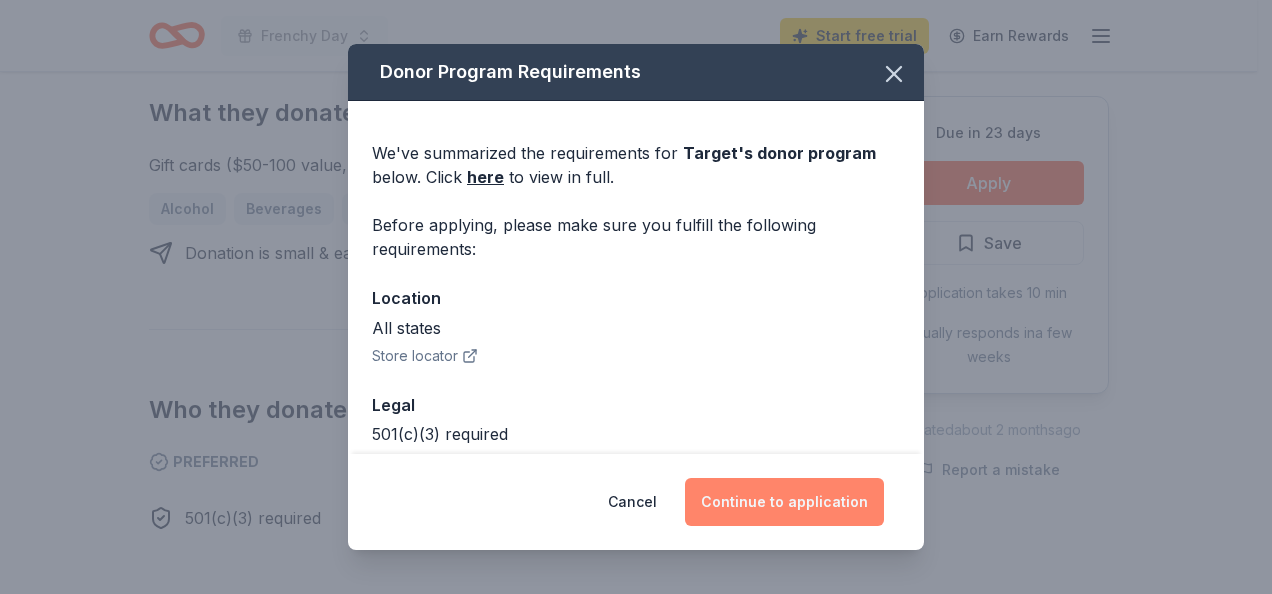 click on "Continue to application" at bounding box center [784, 502] 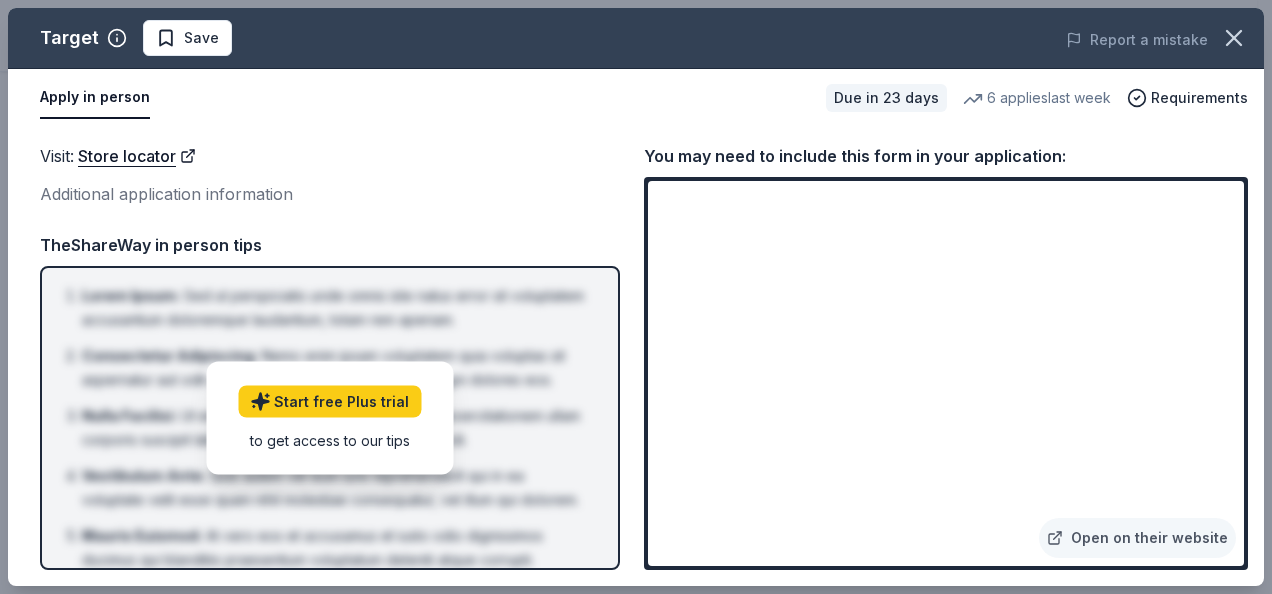 click on "Visit : Store locator" at bounding box center [330, 156] 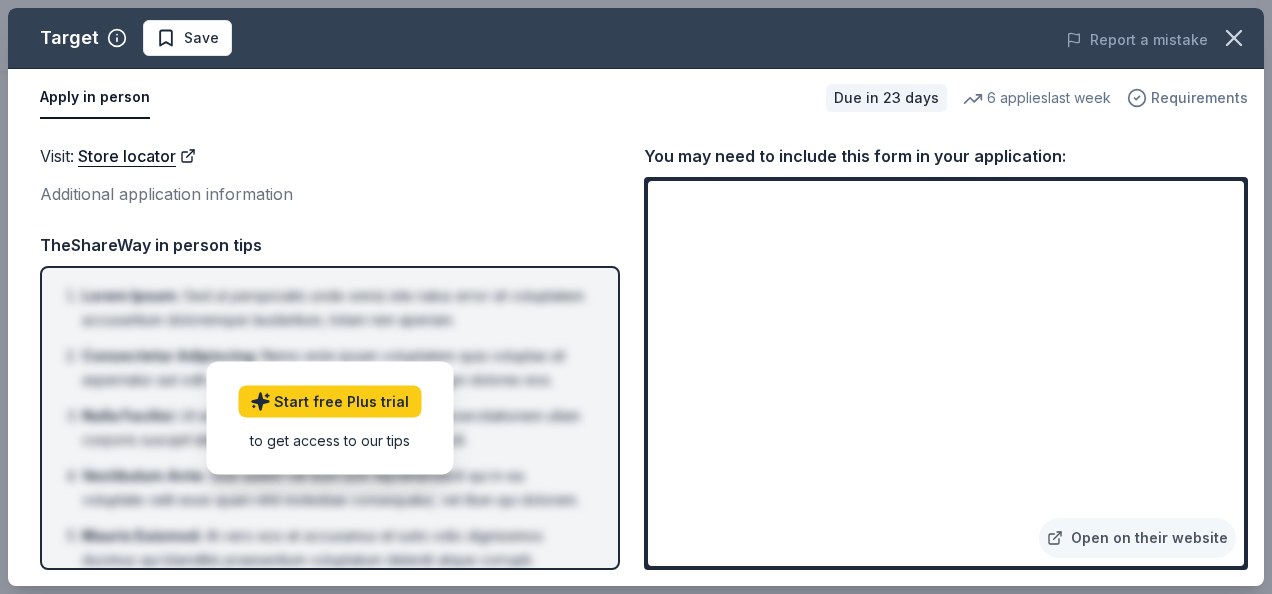 click on "Requirements" at bounding box center [1199, 98] 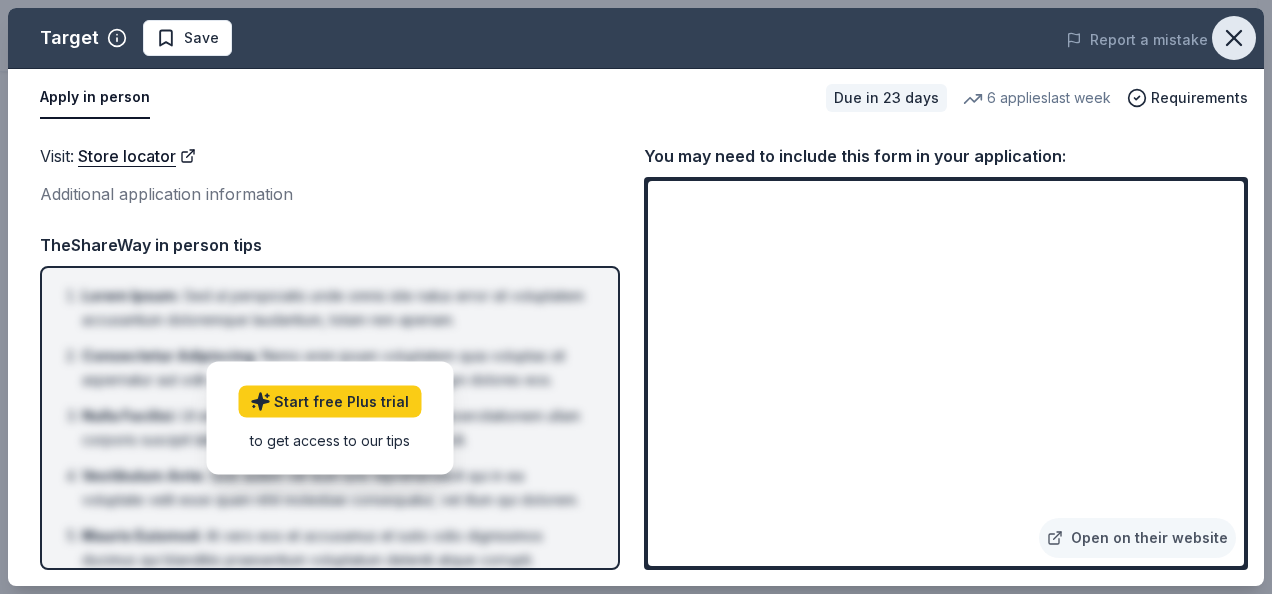 click 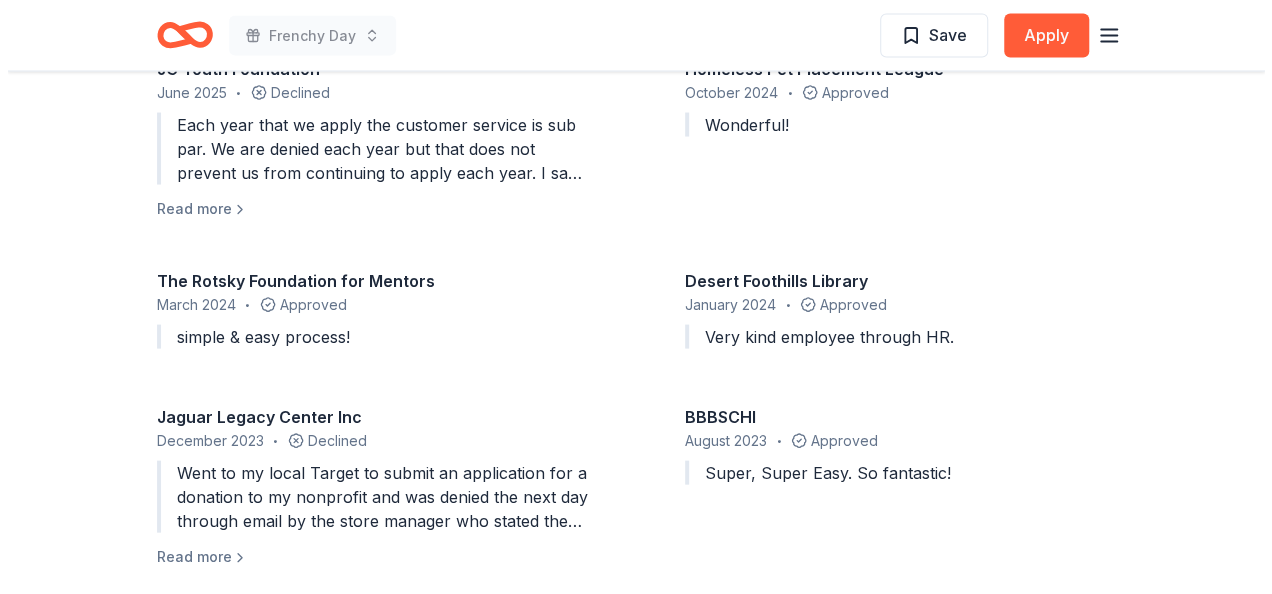 scroll, scrollTop: 2000, scrollLeft: 0, axis: vertical 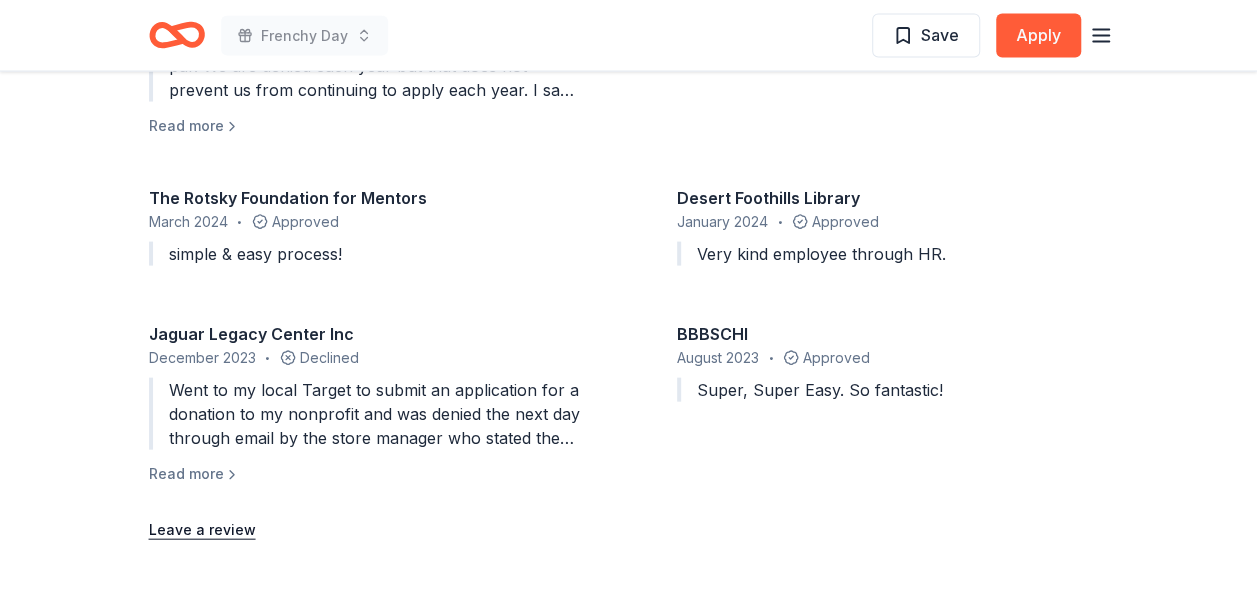 click on "Went to my local Target to submit an application for a donation to my nonprofit and was denied the next day through email by the store manager who stated they get tons of requests and can not approve them all. My request was for $100 gift card." at bounding box center (365, 414) 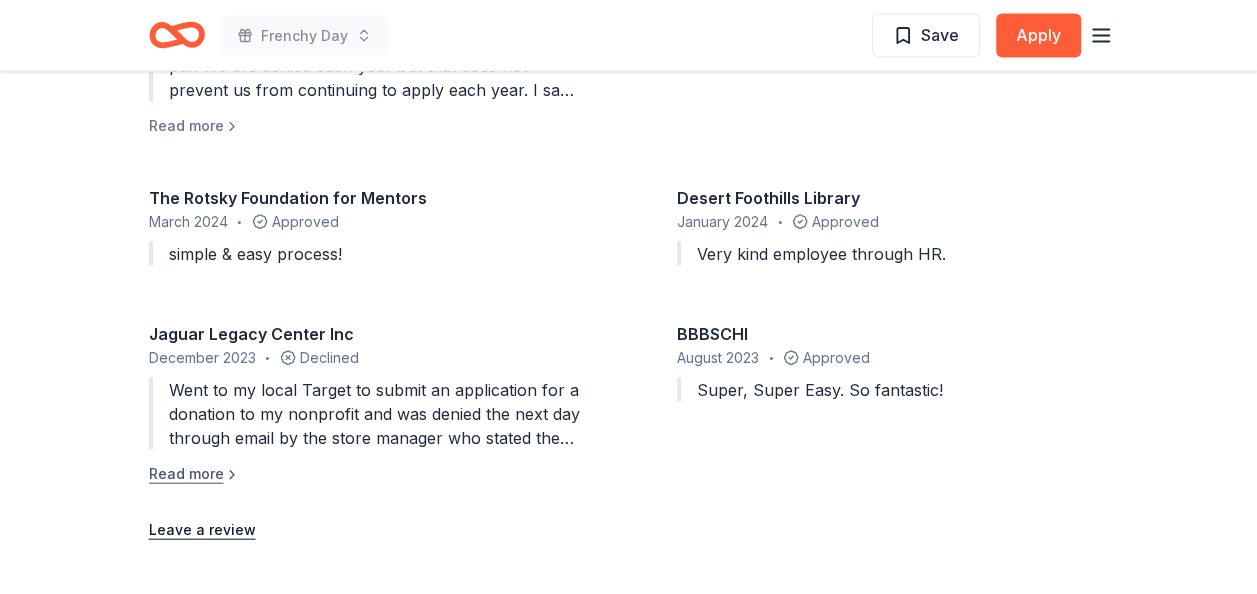 click on "Read more" at bounding box center [194, 474] 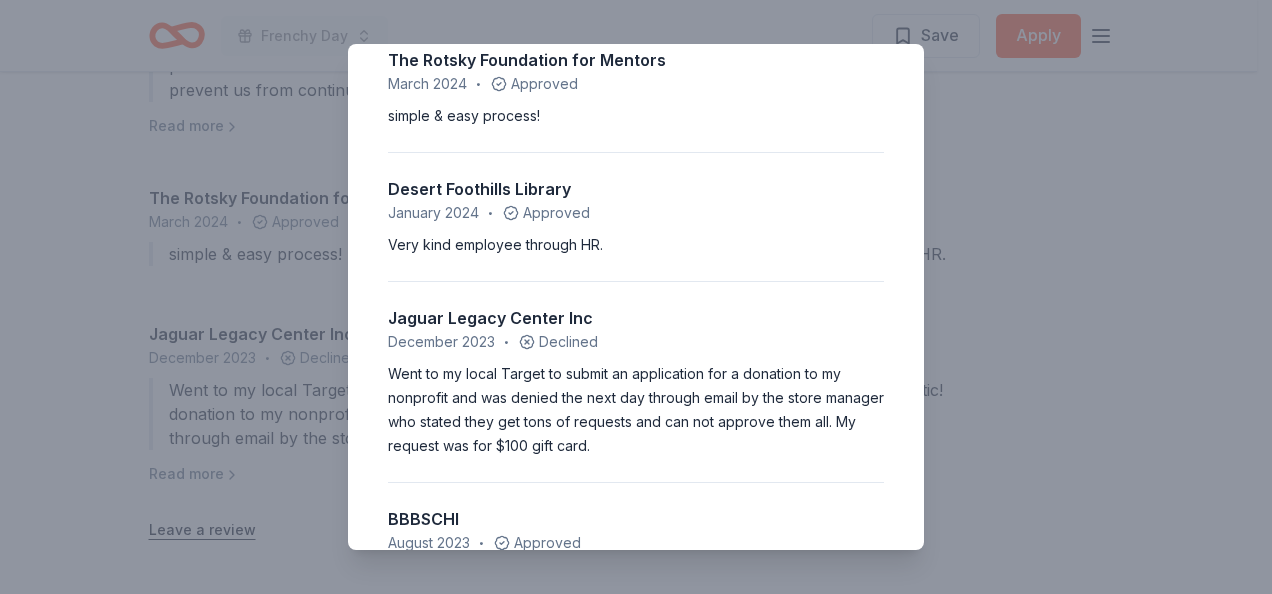 scroll, scrollTop: 400, scrollLeft: 0, axis: vertical 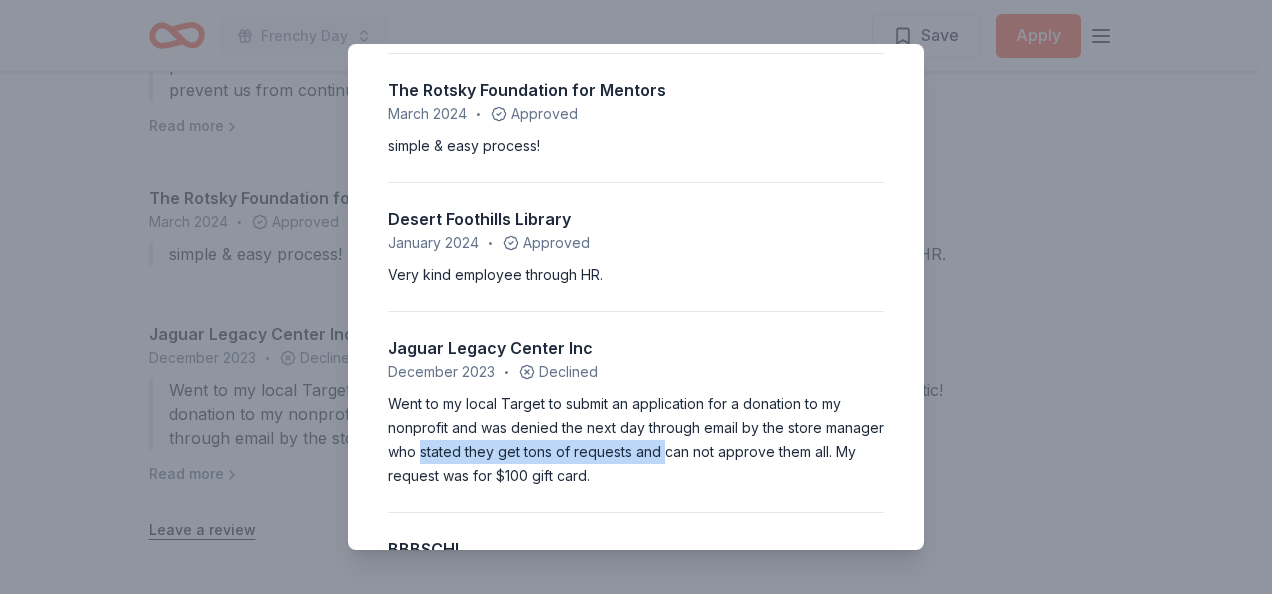 drag, startPoint x: 482, startPoint y: 448, endPoint x: 726, endPoint y: 450, distance: 244.0082 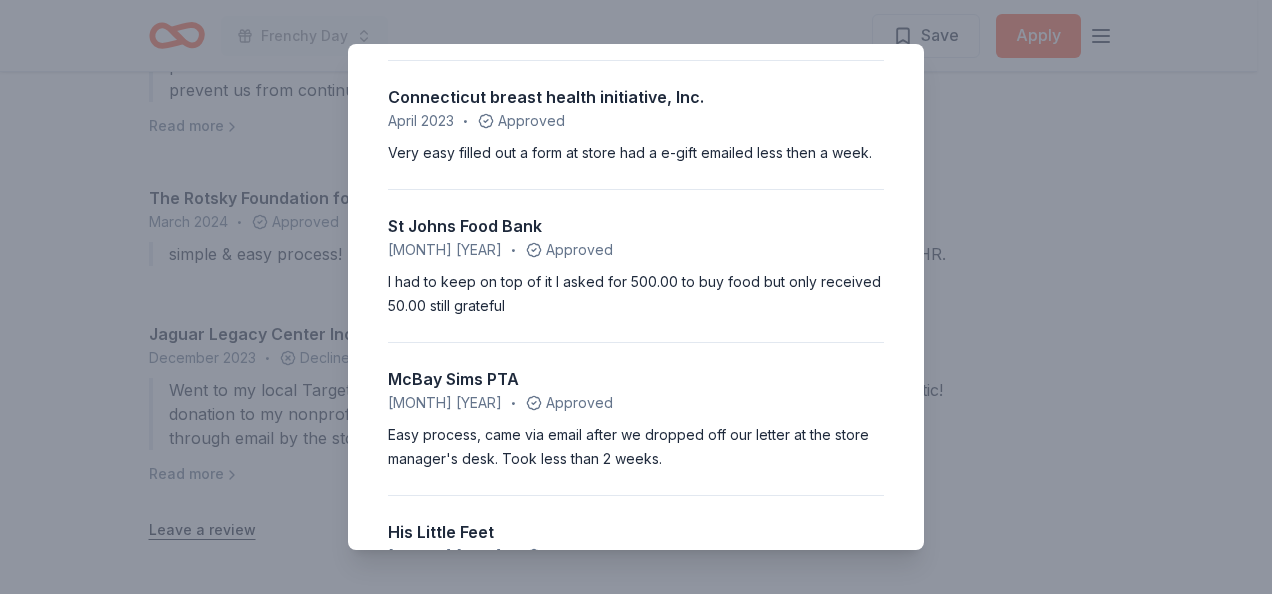 scroll, scrollTop: 1200, scrollLeft: 0, axis: vertical 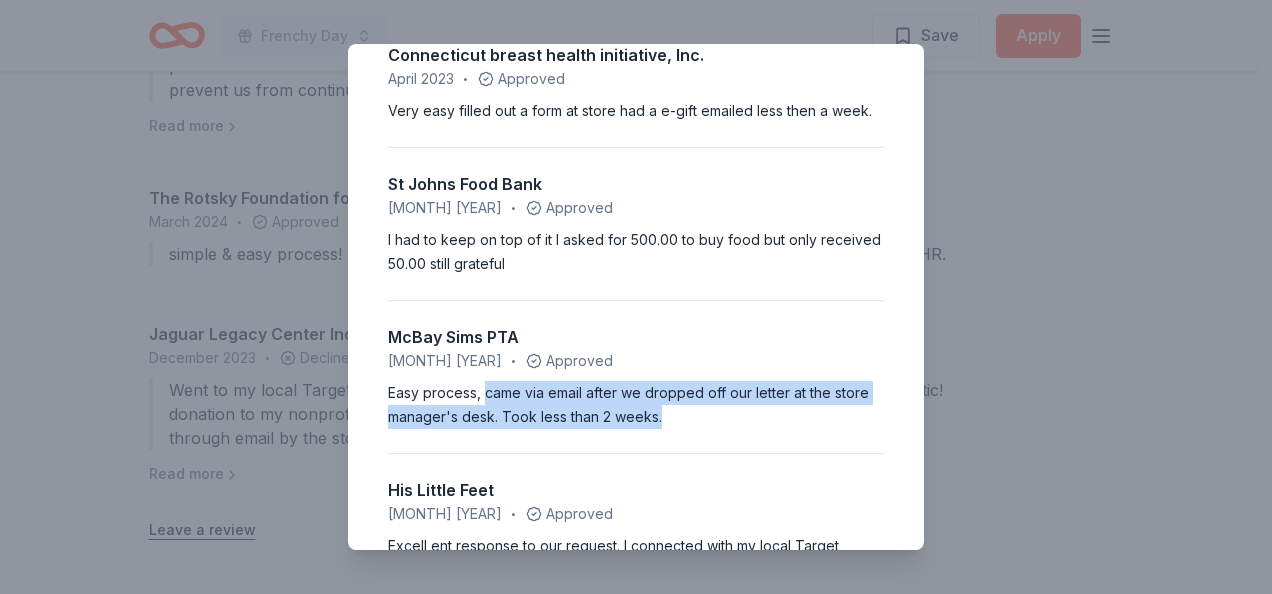 drag, startPoint x: 482, startPoint y: 414, endPoint x: 681, endPoint y: 442, distance: 200.96019 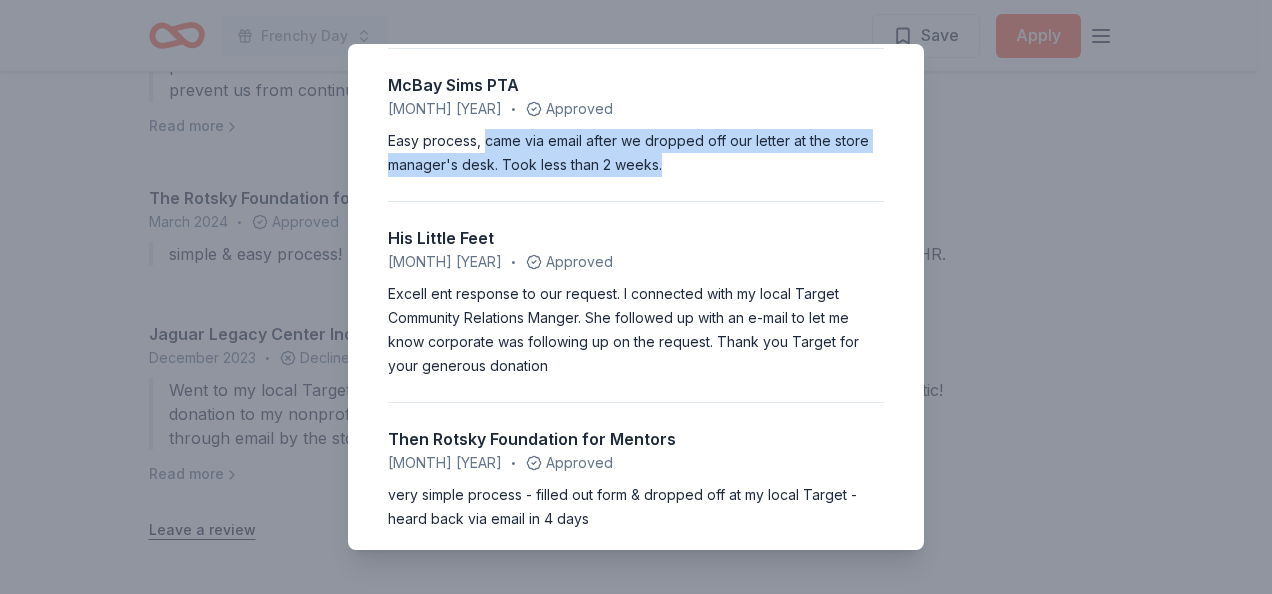 scroll, scrollTop: 1500, scrollLeft: 0, axis: vertical 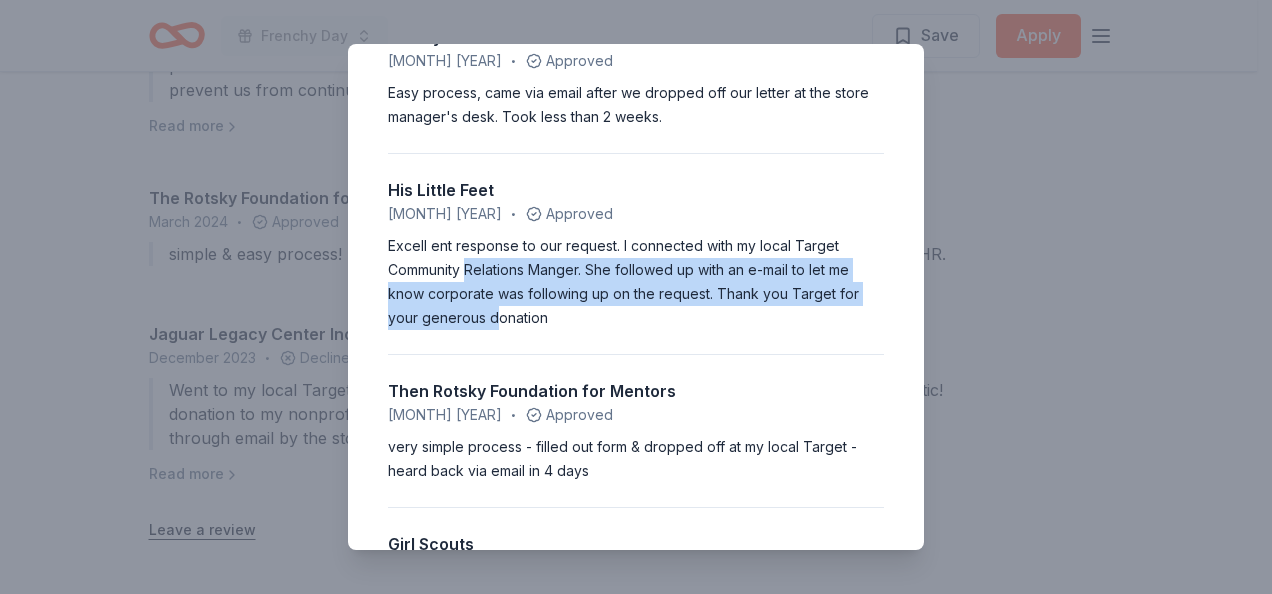 drag, startPoint x: 470, startPoint y: 282, endPoint x: 493, endPoint y: 334, distance: 56.859474 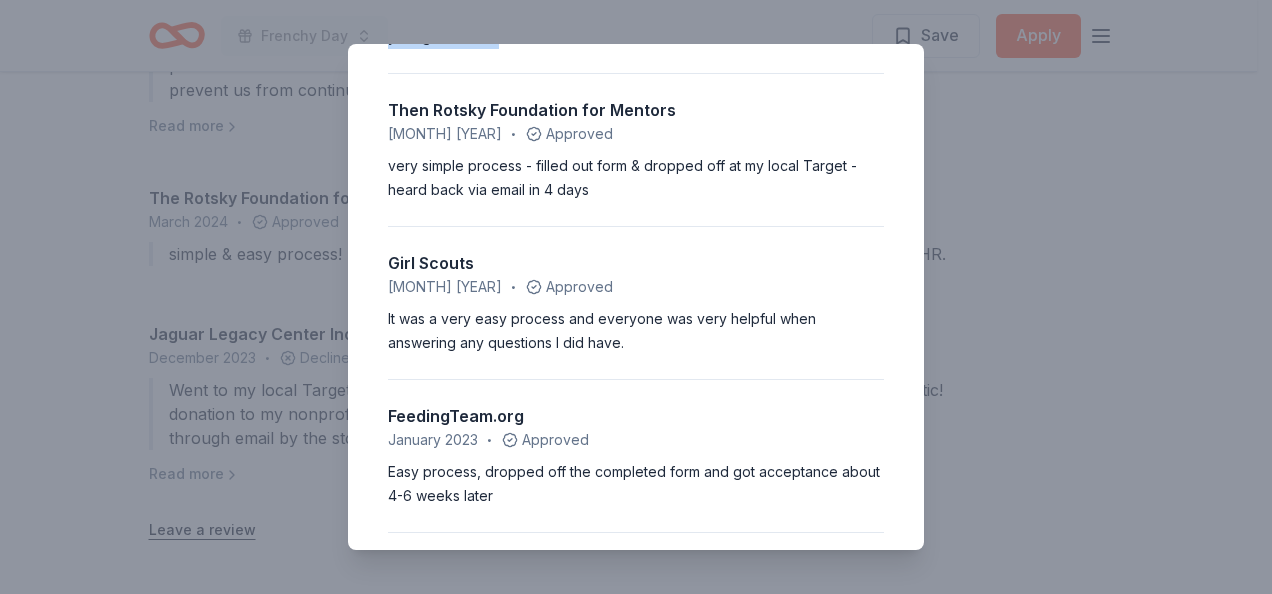 scroll, scrollTop: 1800, scrollLeft: 0, axis: vertical 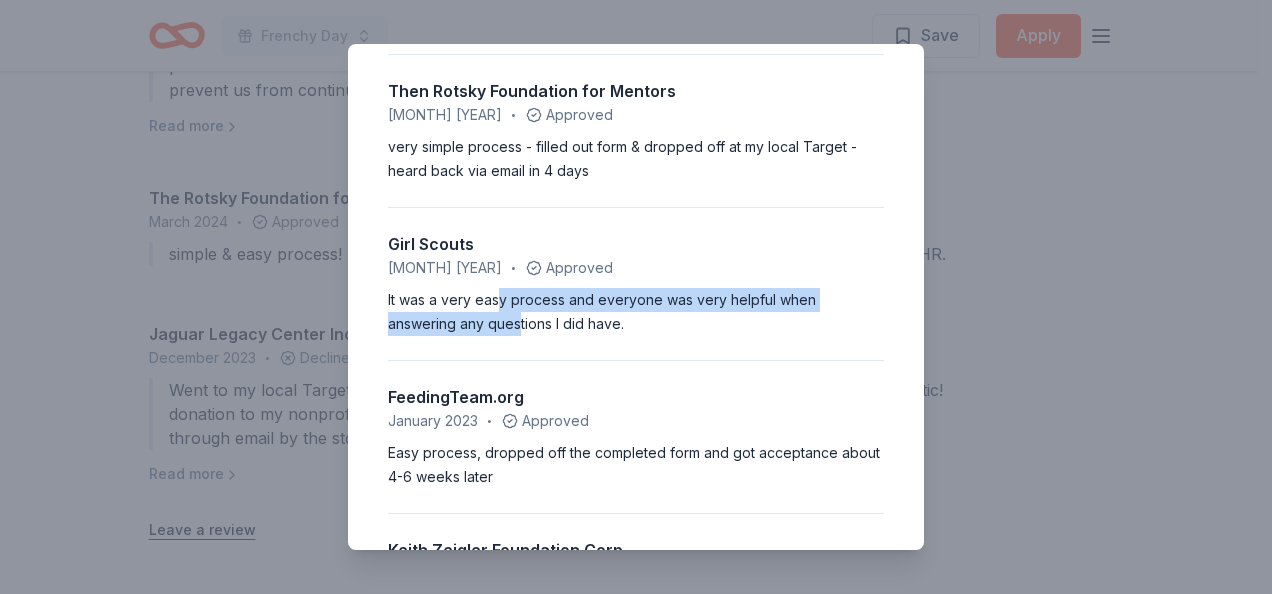 drag, startPoint x: 497, startPoint y: 320, endPoint x: 519, endPoint y: 342, distance: 31.112698 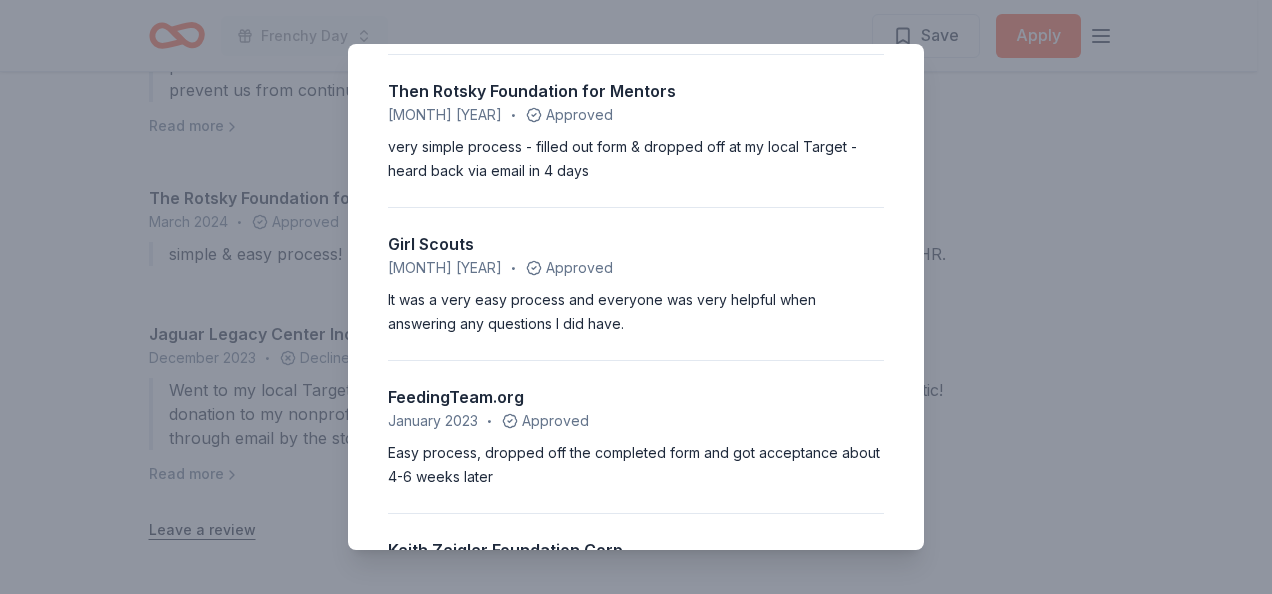 drag, startPoint x: 519, startPoint y: 342, endPoint x: 468, endPoint y: 468, distance: 135.93013 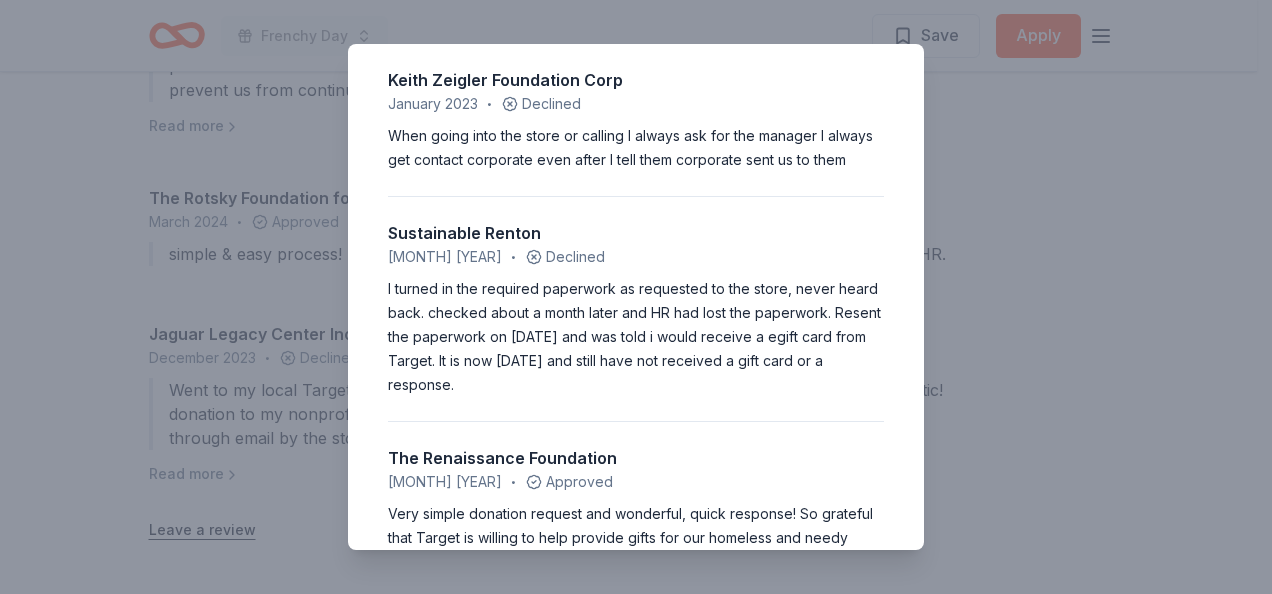 scroll, scrollTop: 2300, scrollLeft: 0, axis: vertical 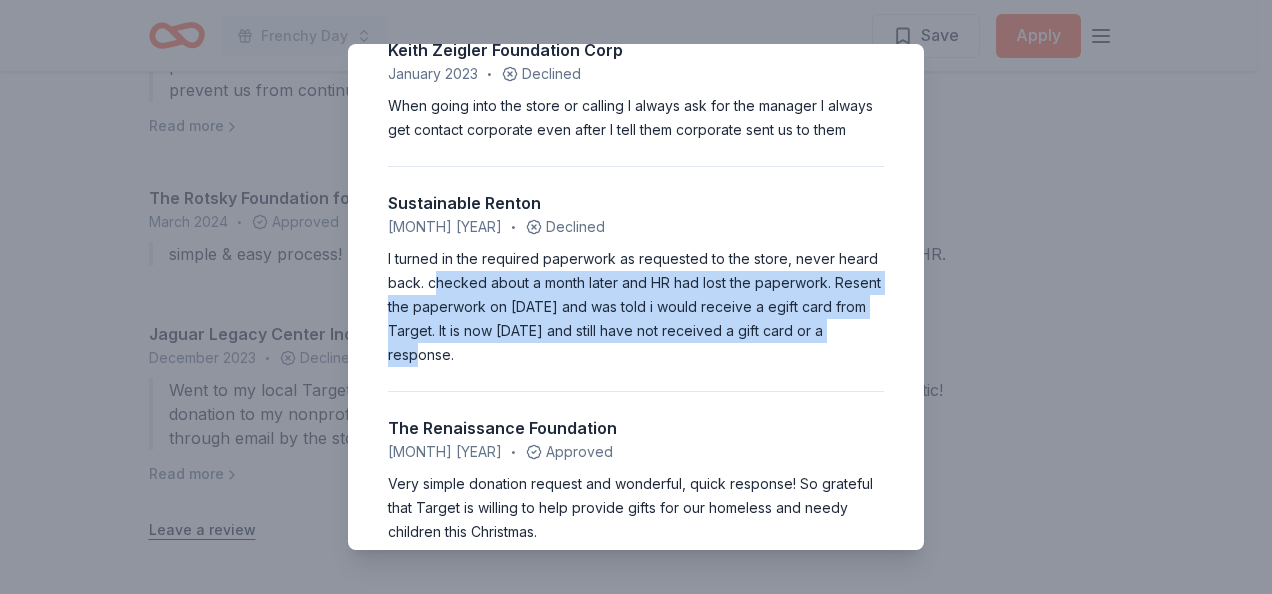 drag, startPoint x: 479, startPoint y: 320, endPoint x: 507, endPoint y: 390, distance: 75.39231 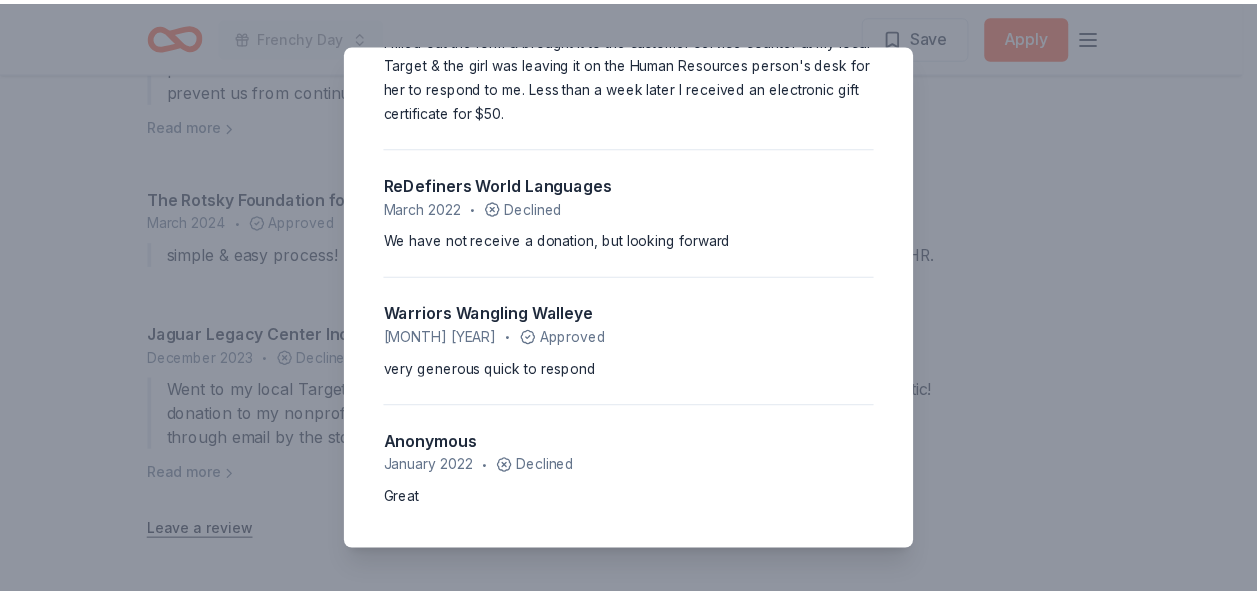 scroll, scrollTop: 3220, scrollLeft: 0, axis: vertical 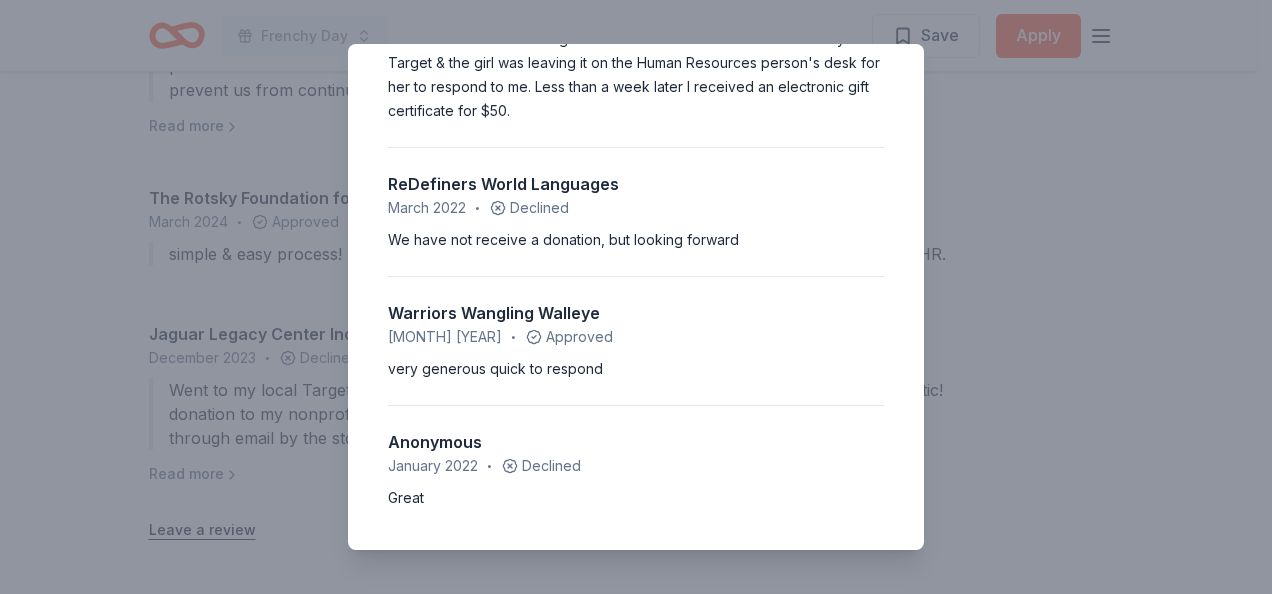 click on "4.3 • 23  reviews JC Youth Foundation June 2025 • Declined Each year that we apply the customer service is sub par.  We are denied each year but that does not prevent us from continuing to apply each year.  I say denied because we never receive a response. We realize that the poor customer service is not a reflection on the Target corporation as a whole. Homeless Pet Placement League October 2024 • Approved Wonderful! The Rotsky Foundation for Mentors March 2024 • Approved simple & easy process! Desert Foothills Library  January 2024 • Approved Very kind employee through HR. Jaguar Legacy Center Inc December 2023 • Declined Went to my local Target to submit an application for a donation to my nonprofit and was denied the next day through email by the store manager who stated they get tons of requests and can not approve them all. My request was for $100 gift card. BBBSCHI August 2023 • Approved Super, Super Easy.   So fantastic! One Bread Foundation June 2023 • Approved April 2023 • Approved" at bounding box center [636, 297] 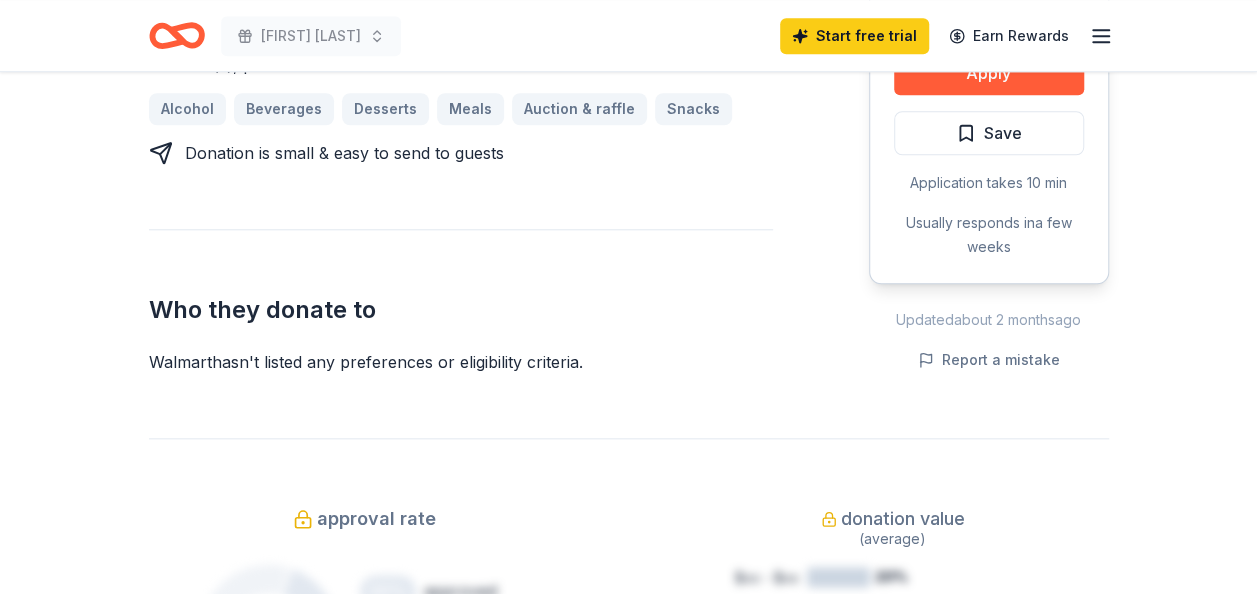 scroll, scrollTop: 800, scrollLeft: 0, axis: vertical 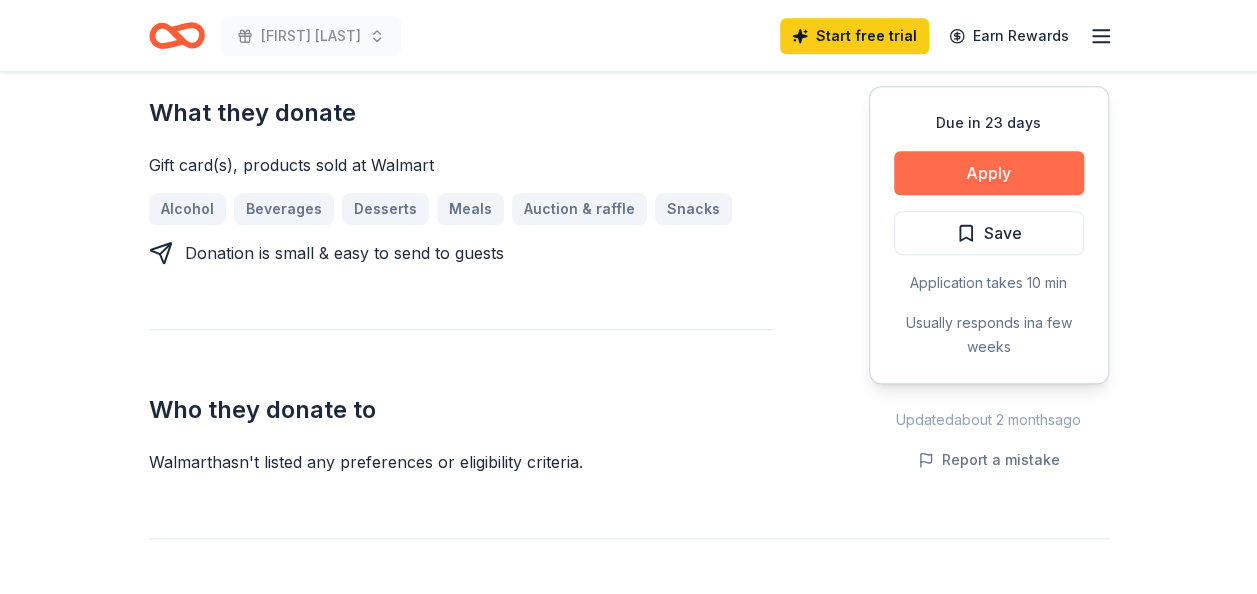 click on "Apply" at bounding box center [989, 173] 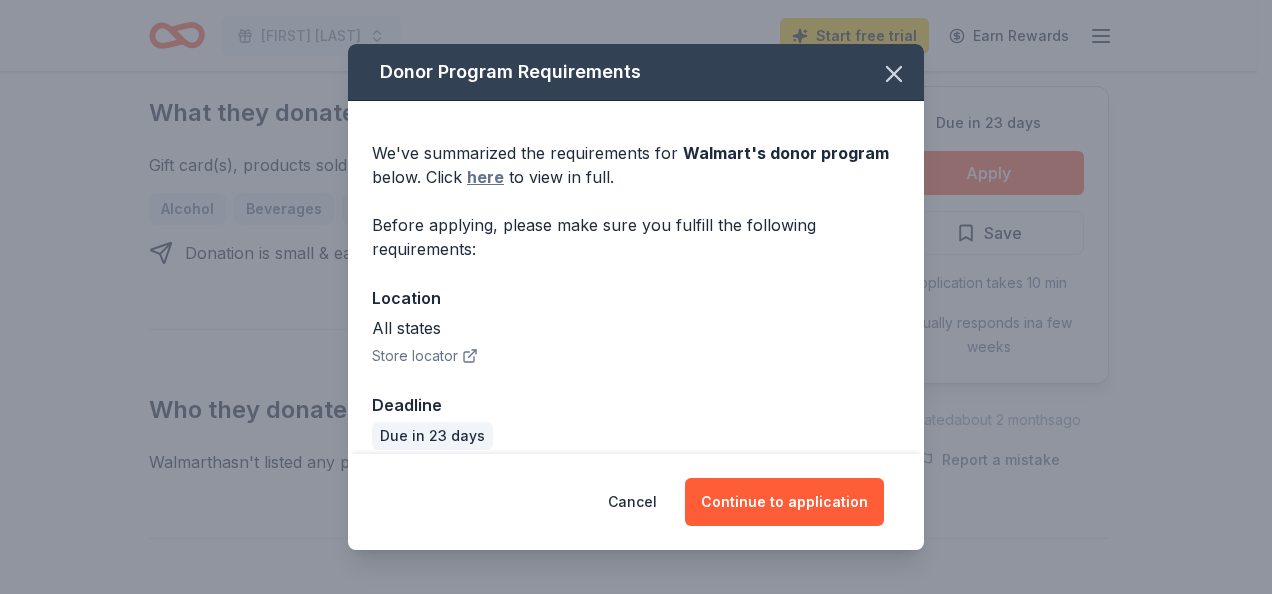 click on "here" at bounding box center (485, 177) 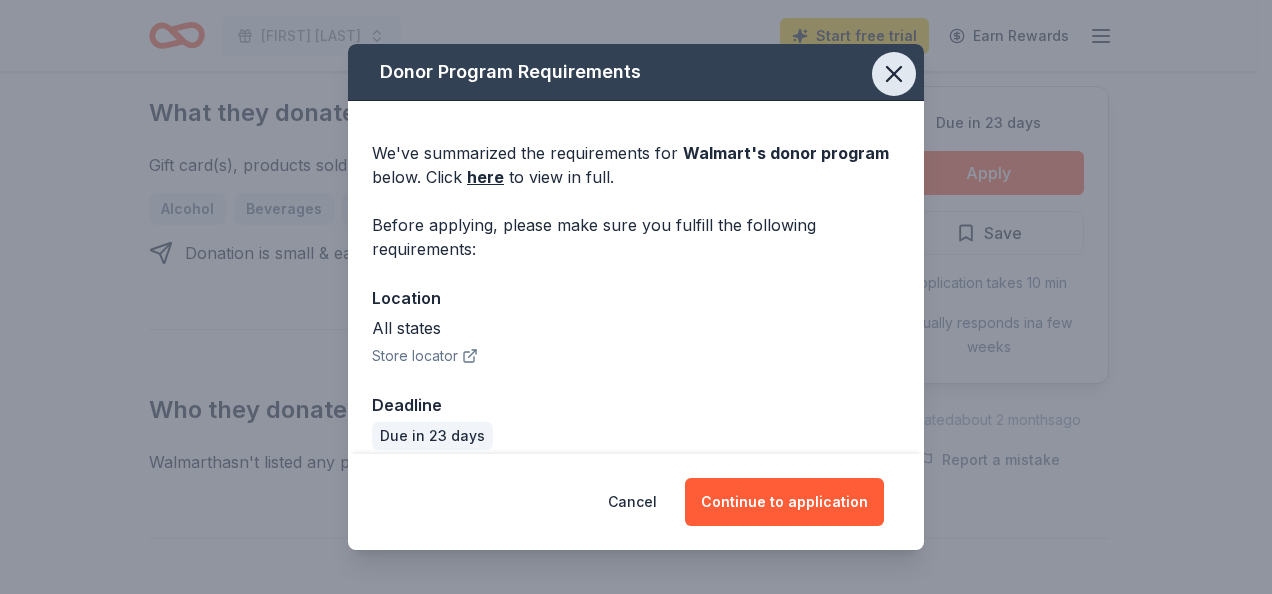 click 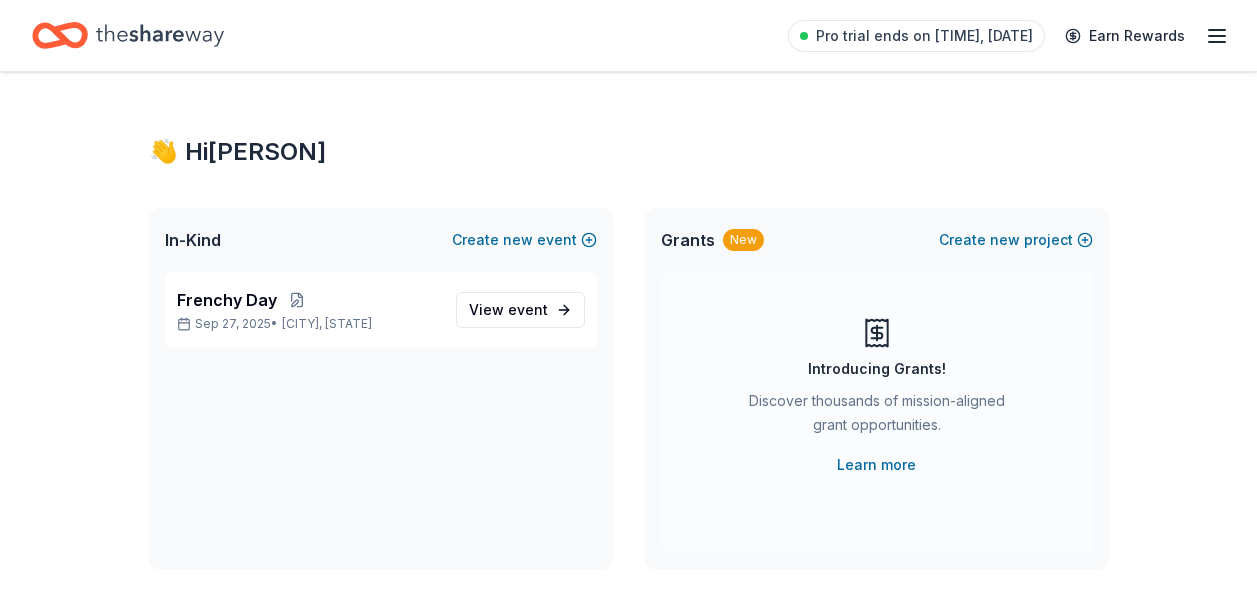 scroll, scrollTop: 0, scrollLeft: 0, axis: both 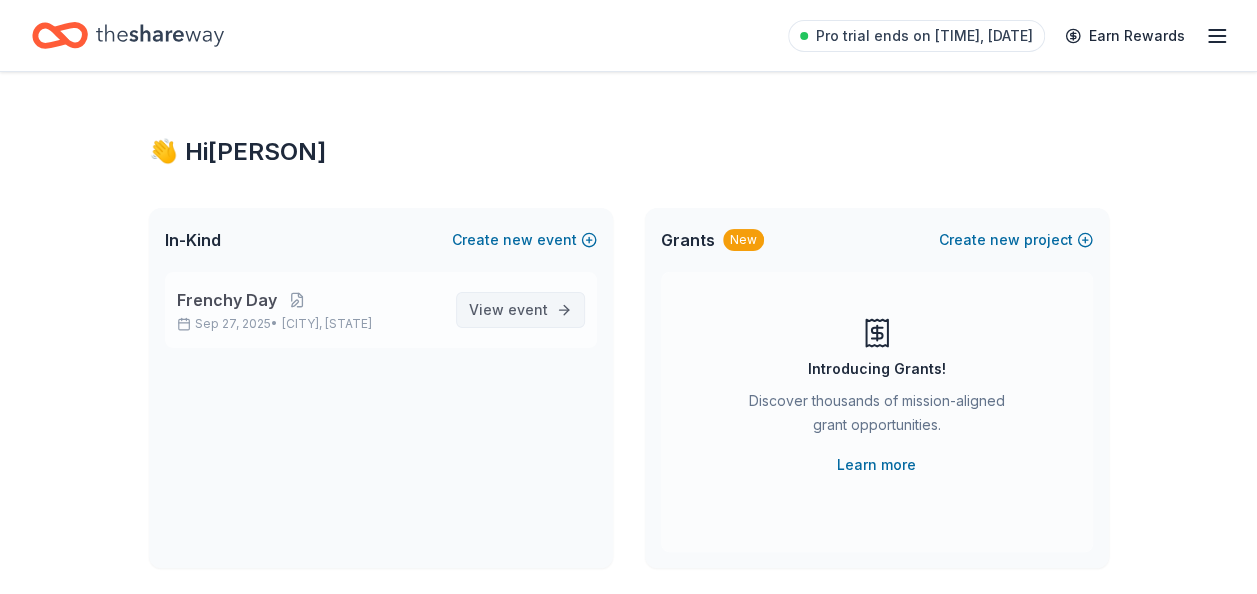 click on "event" at bounding box center (528, 309) 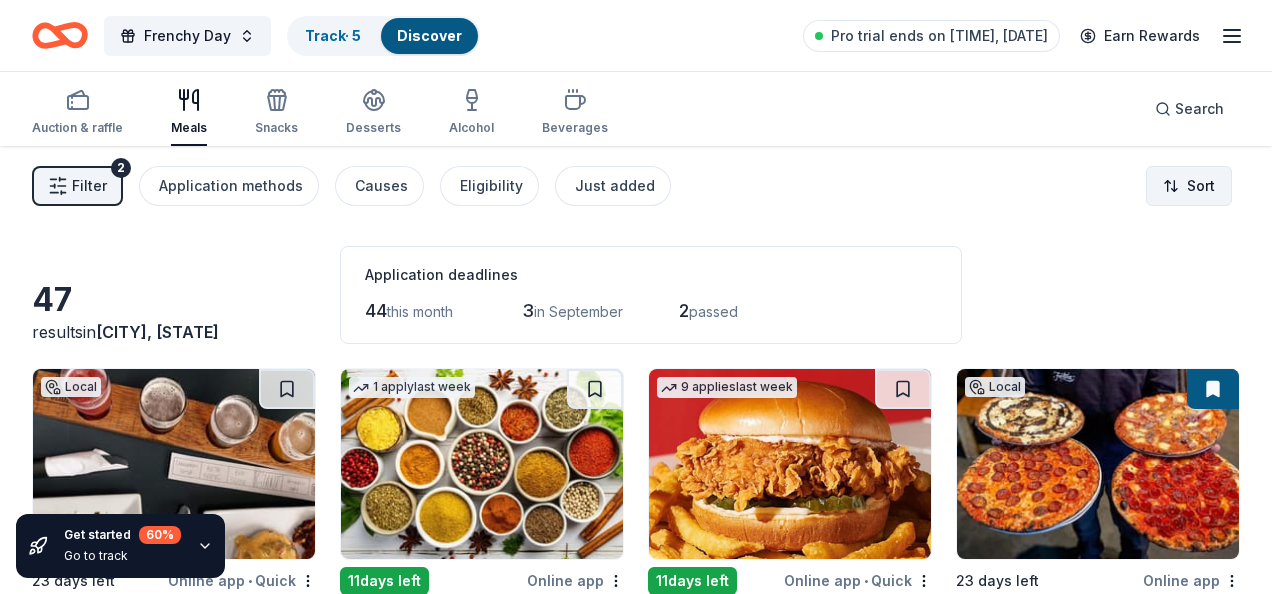 click on "Frenchy Day Track  · 5 Discover Pro trial ends on 11PM, 8/12 Earn Rewards Auction & raffle Meals Snacks Desserts Alcohol Beverages Search Filter 2 Application methods Causes Eligibility Just added Sort Get started 60 % Go to track 47 results  in  Mount Vernon, NY Application deadlines 44  this month 3  in September 2  passed Local 23 days left Online app • Quick Big Slide Brewery New Beers, gift cards, merchandise 1   apply  last week 11  days left Online app Price Chopper New • 45% approval Donation depends on request 9   applies  last week 11  days left Online app • Quick KBP Foods 4.2 • 17% approval Gift card(s), free chicken sandwich card(s), discounted catering Local 23 days left Online app Fortina New Food, gift cards, merchandise Local 23 days left Online app Lake Placid Pub & Brewery New Beers, gift card(s), merchandise 2   applies  last week 23 days left Online app First Watch 5.0 • 15% approval Food, gift card(s), monetary support 2   applies  last week 11  days left Online app Safeway 1" at bounding box center (636, 297) 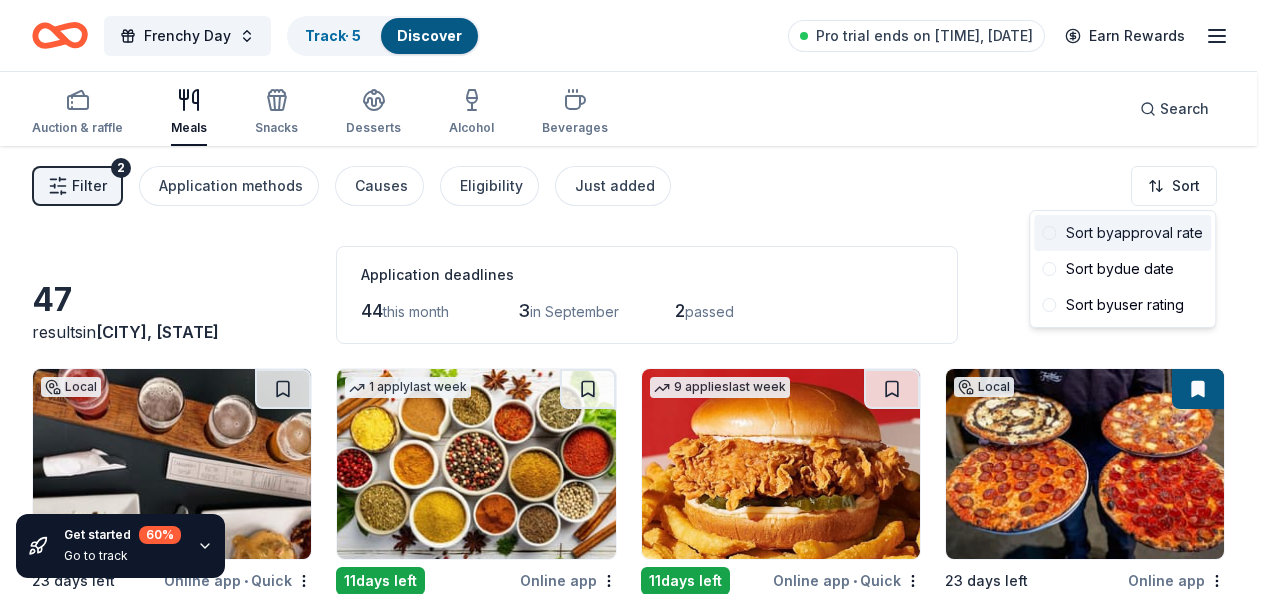 click on "Sort by  approval rate" at bounding box center (1122, 233) 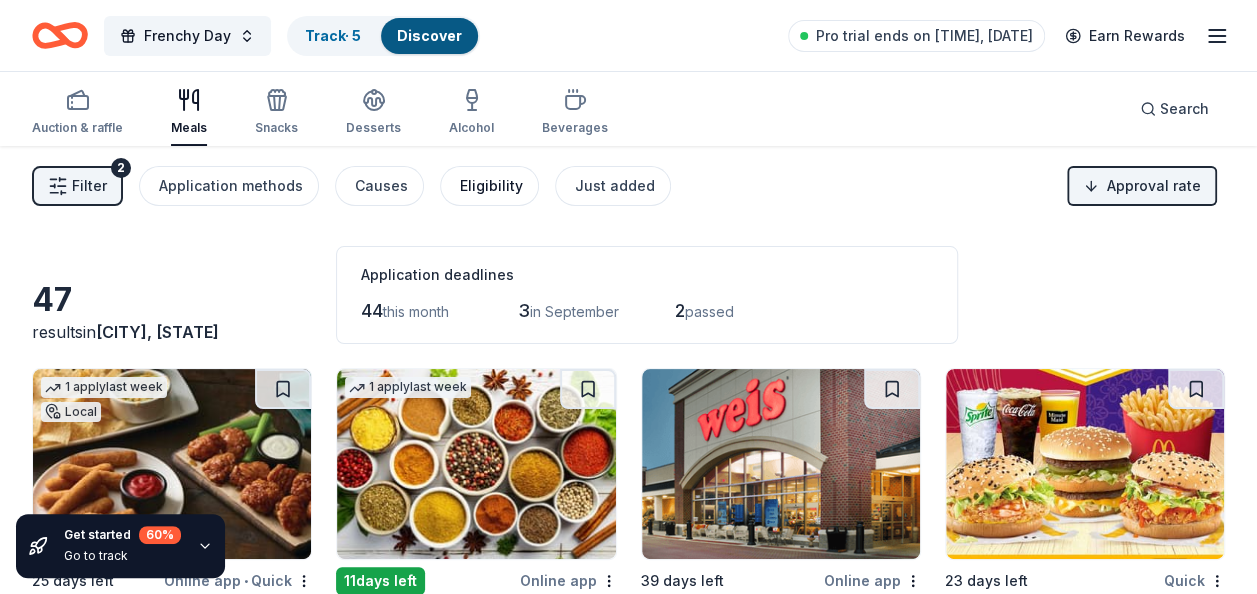 click on "Eligibility" at bounding box center [491, 186] 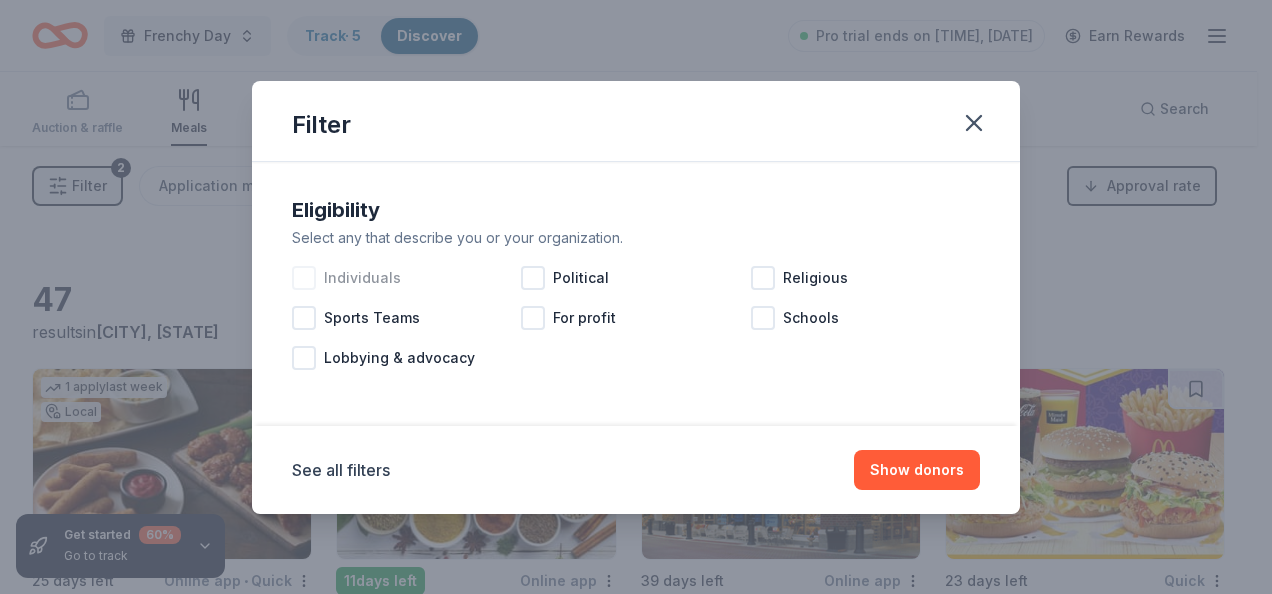 click on "Individuals" at bounding box center (362, 278) 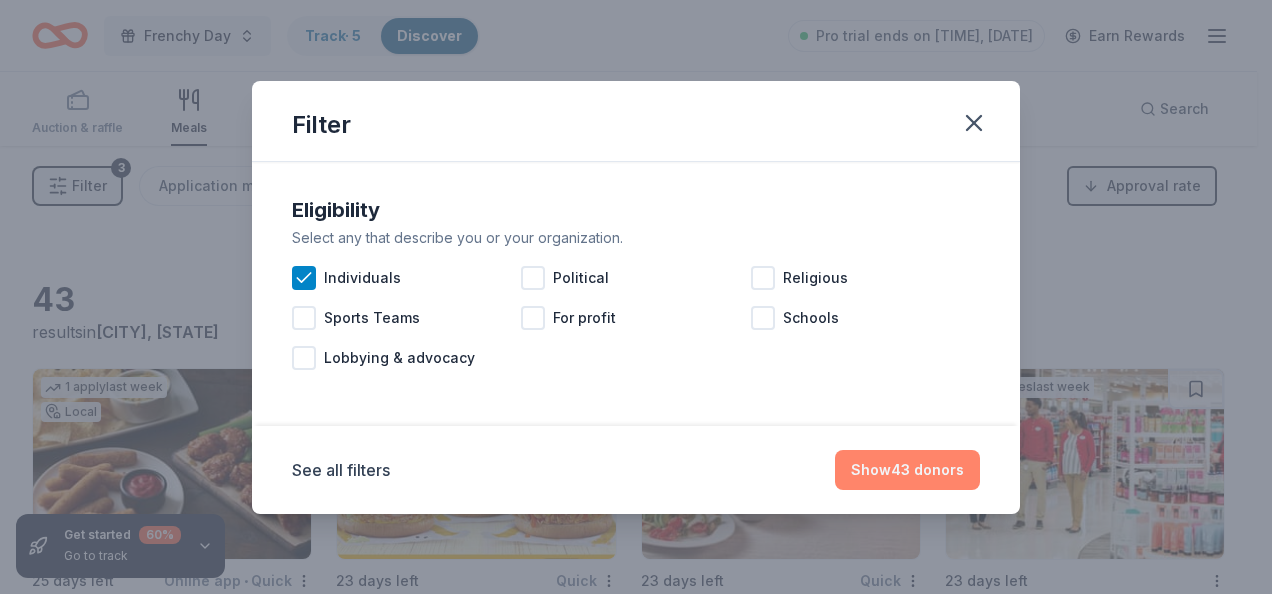 click on "Show  43   donors" at bounding box center (907, 470) 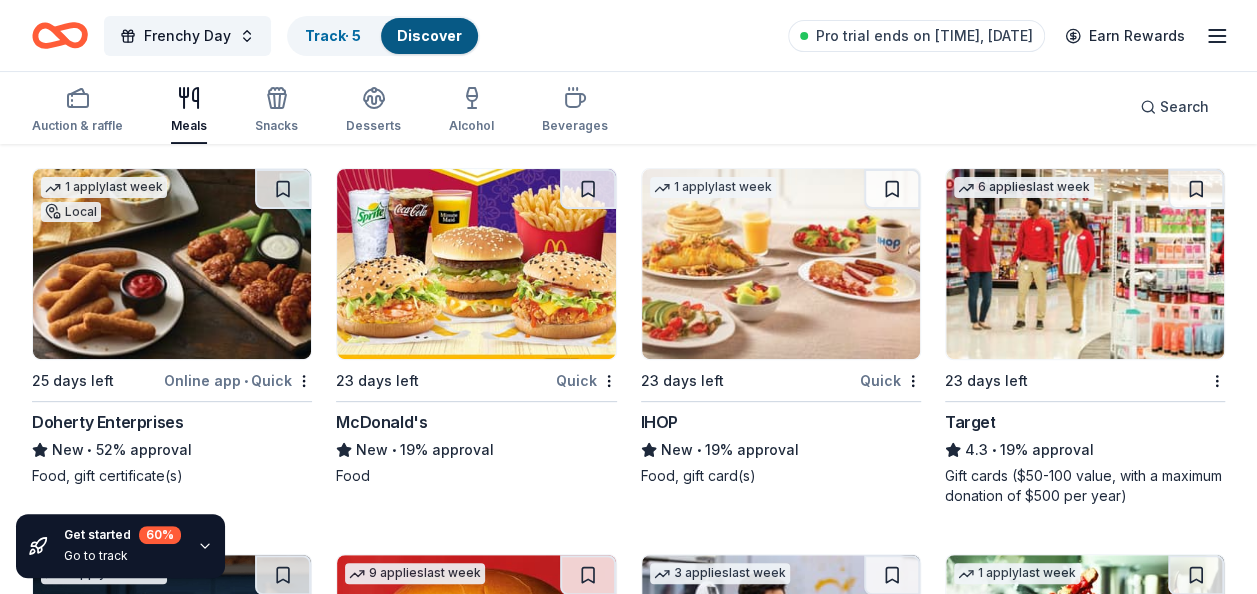 scroll, scrollTop: 100, scrollLeft: 0, axis: vertical 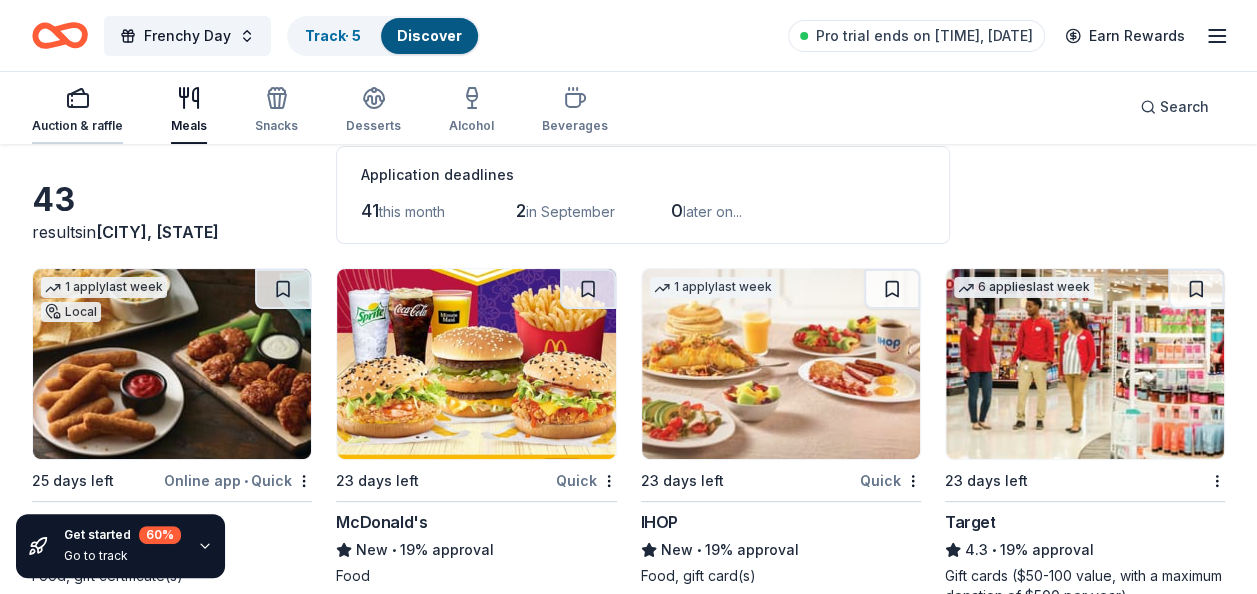 click at bounding box center (77, 98) 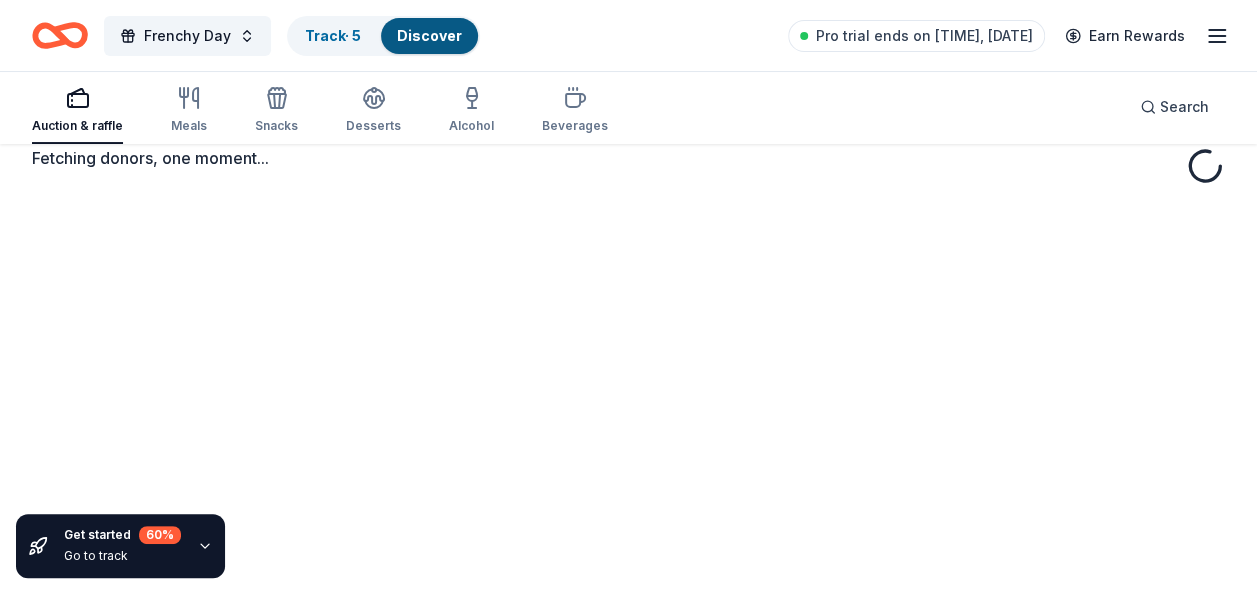 scroll, scrollTop: 0, scrollLeft: 0, axis: both 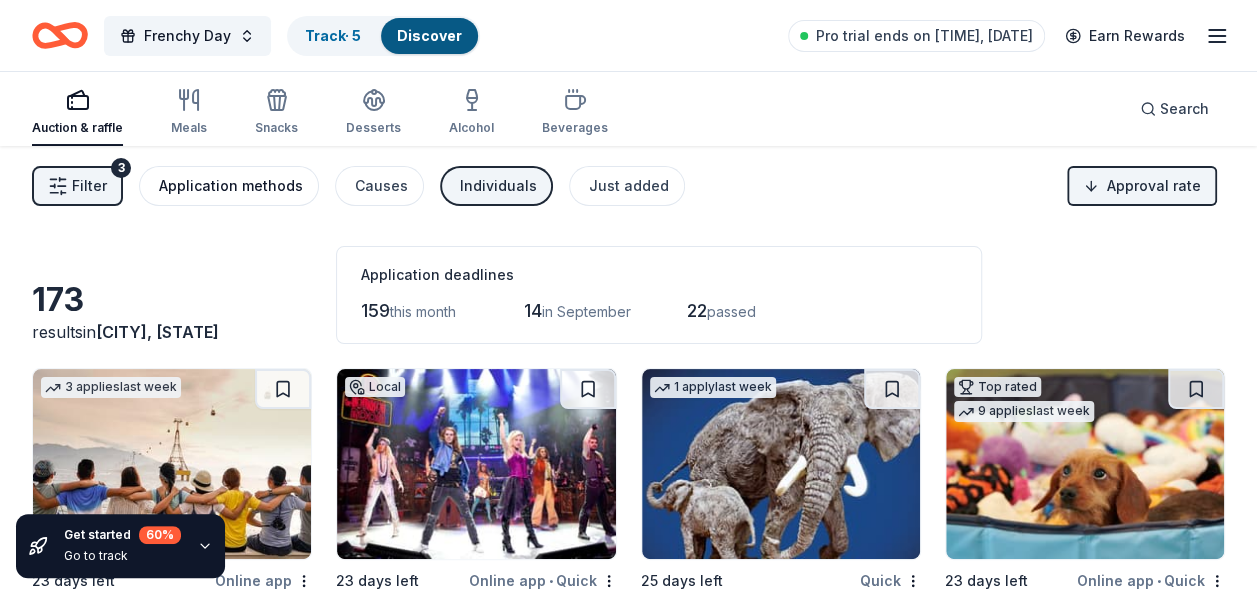 click on "Application methods" at bounding box center [229, 186] 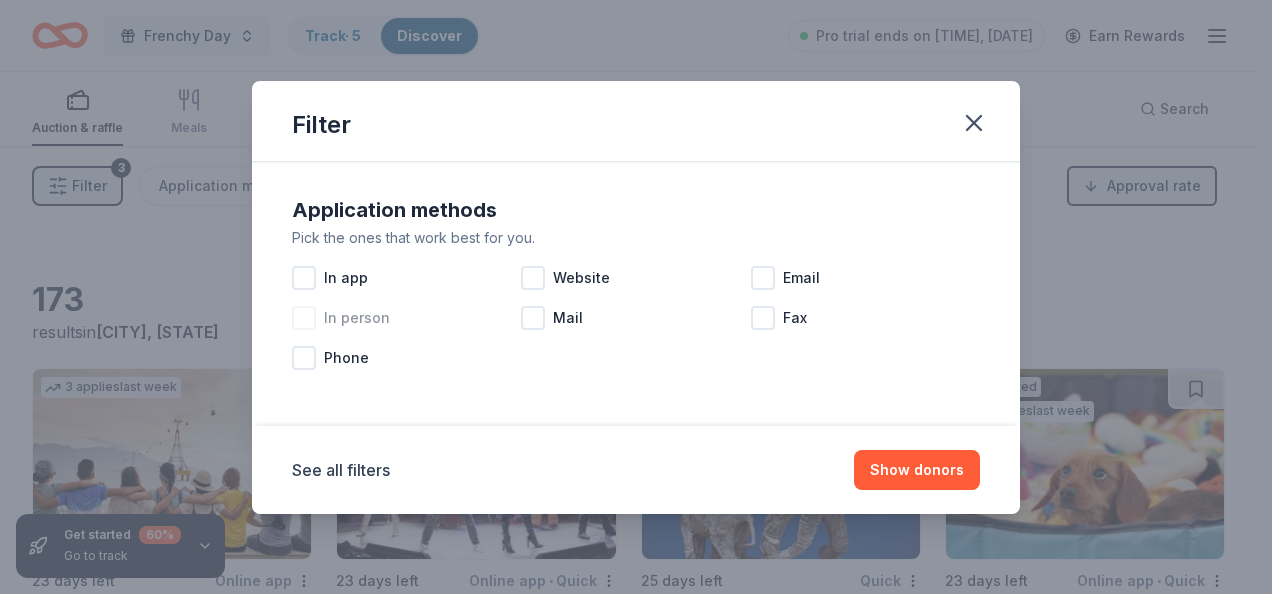 click at bounding box center [304, 318] 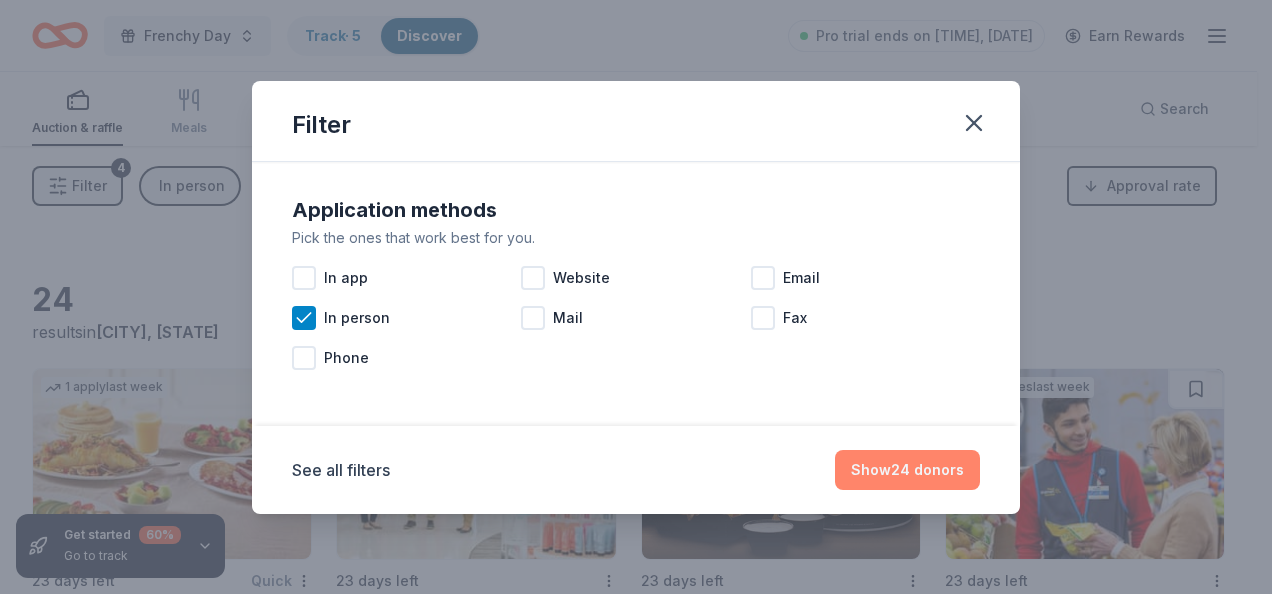 click on "Show  24   donors" at bounding box center (907, 470) 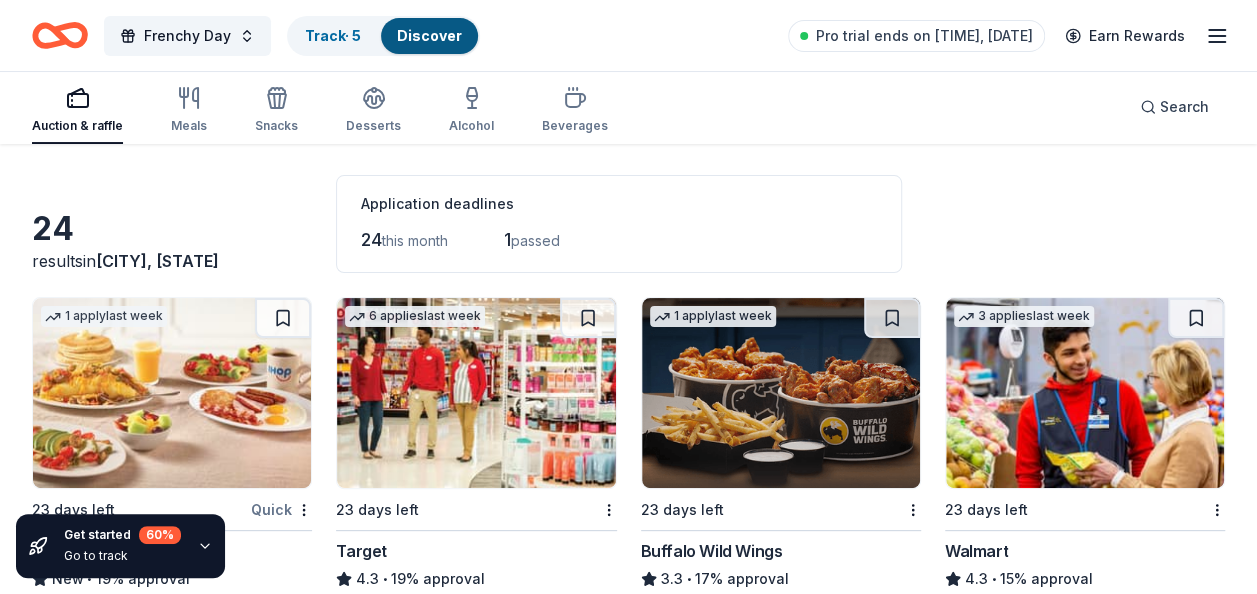 scroll, scrollTop: 200, scrollLeft: 0, axis: vertical 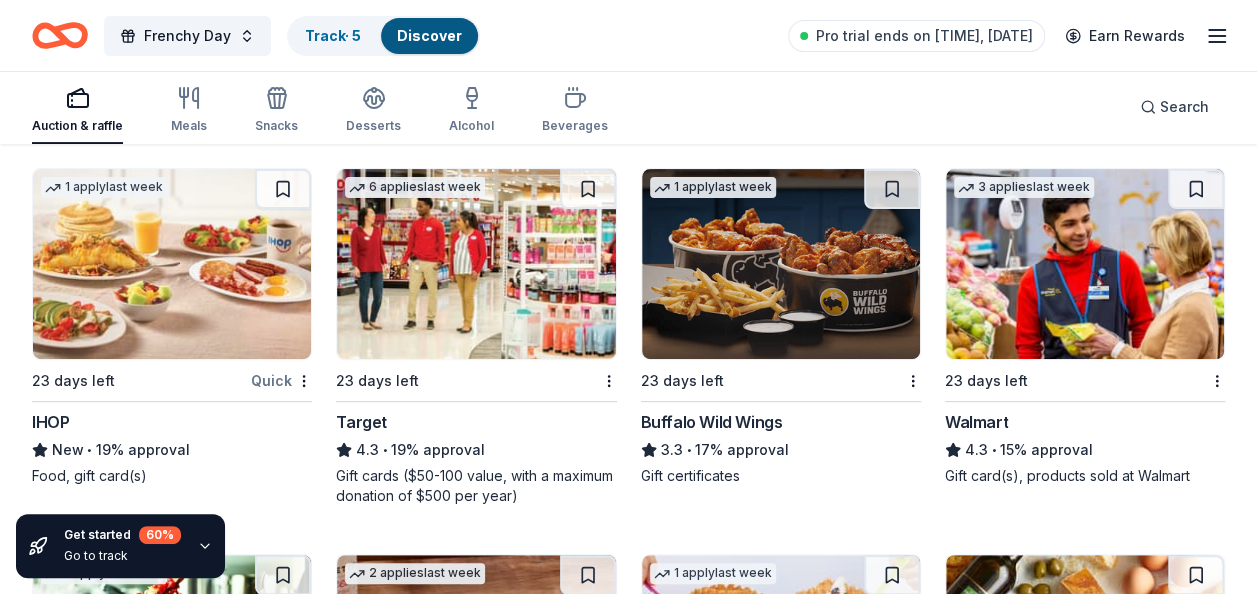 click at bounding box center (781, 264) 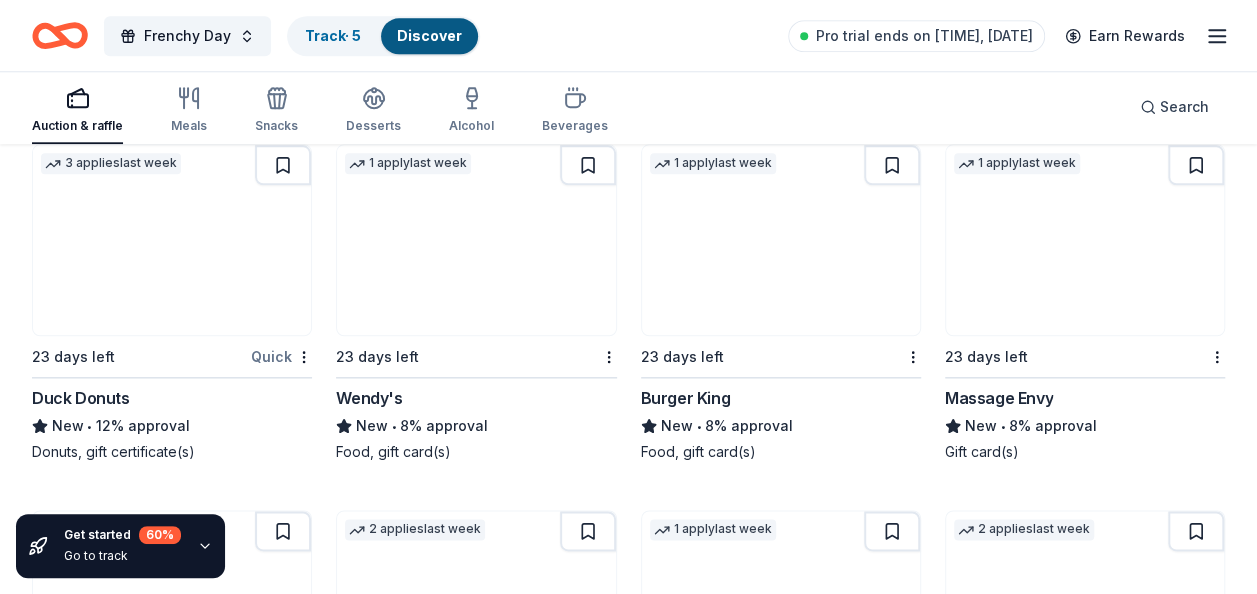 scroll, scrollTop: 1000, scrollLeft: 0, axis: vertical 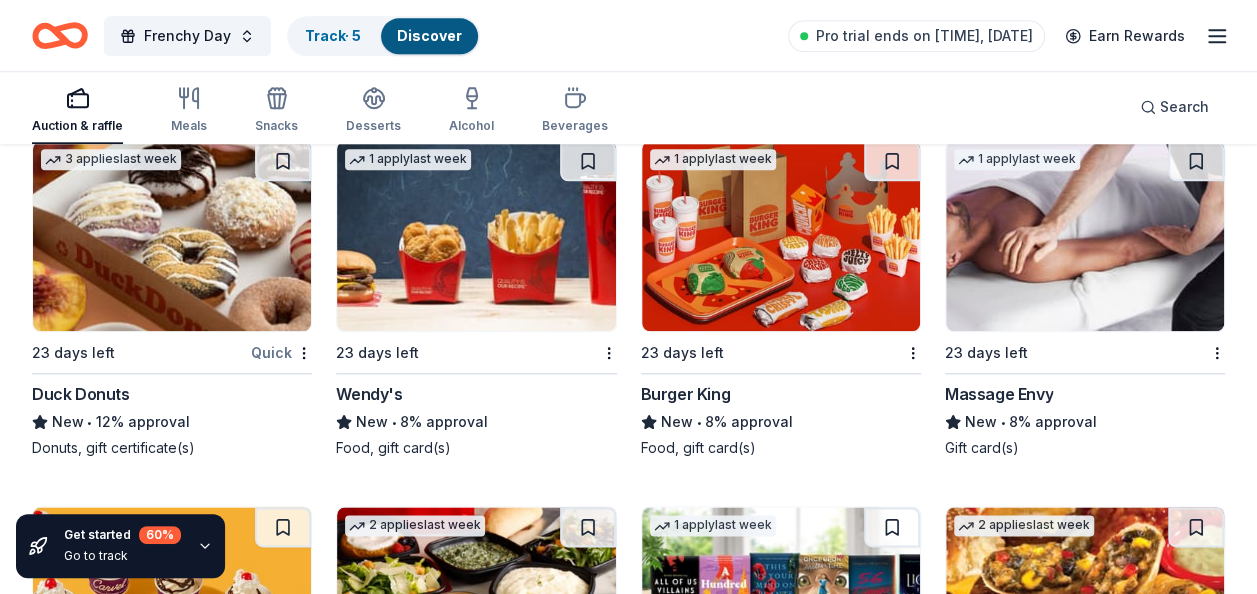 click at bounding box center [172, 236] 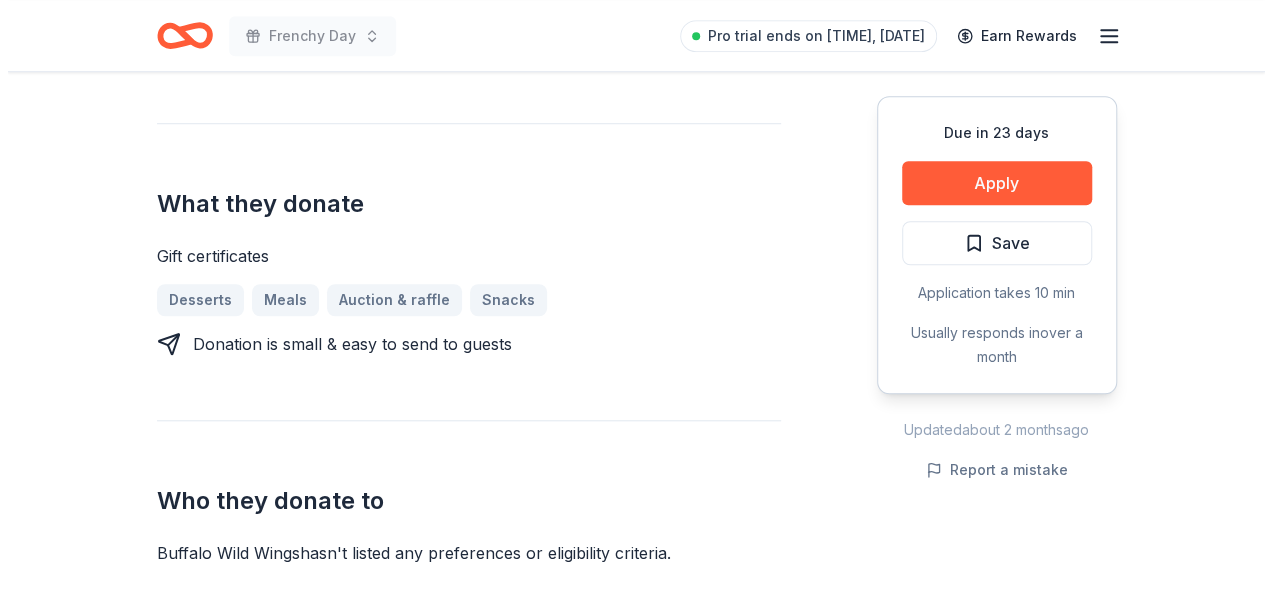 scroll, scrollTop: 700, scrollLeft: 0, axis: vertical 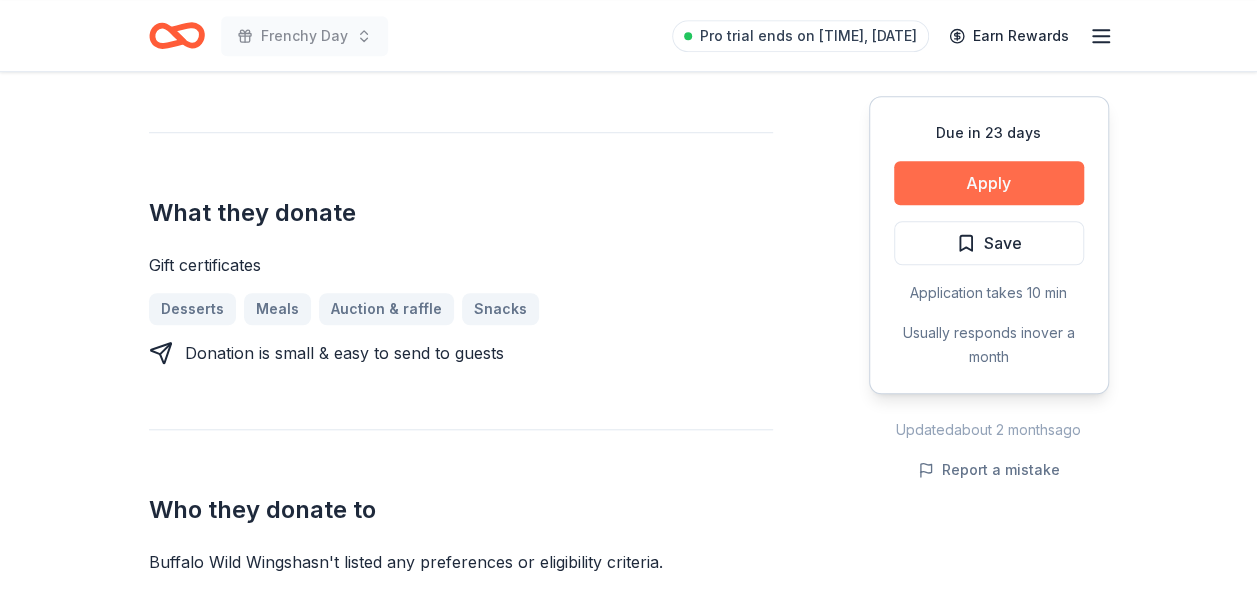 click on "Apply" at bounding box center [989, 183] 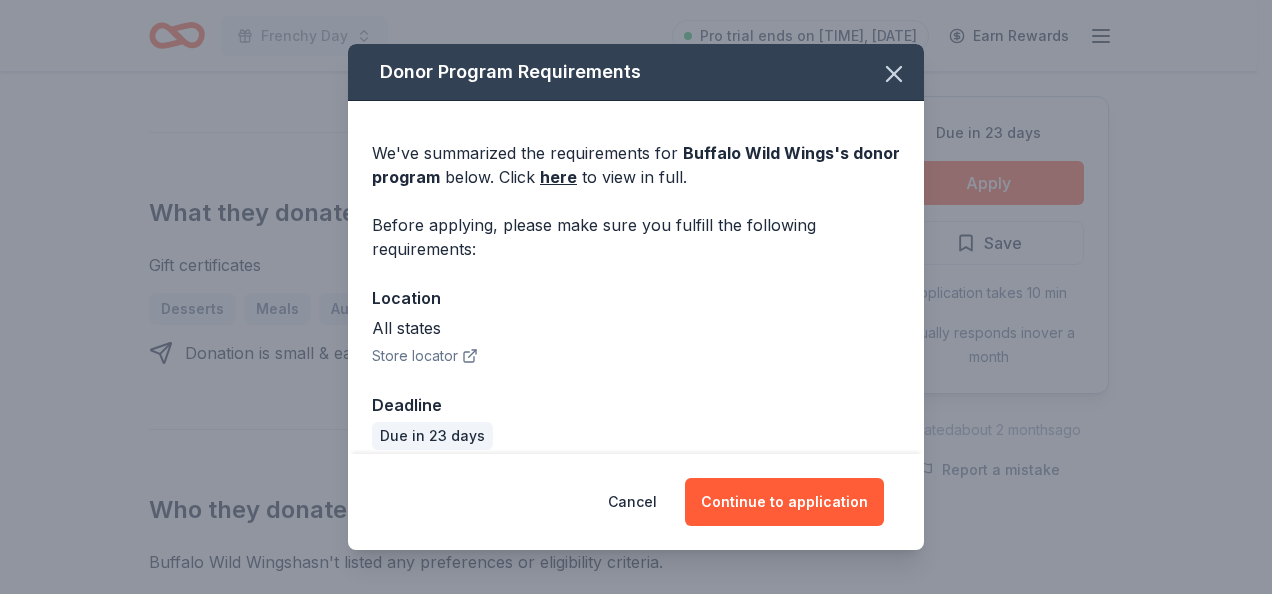 scroll, scrollTop: 19, scrollLeft: 0, axis: vertical 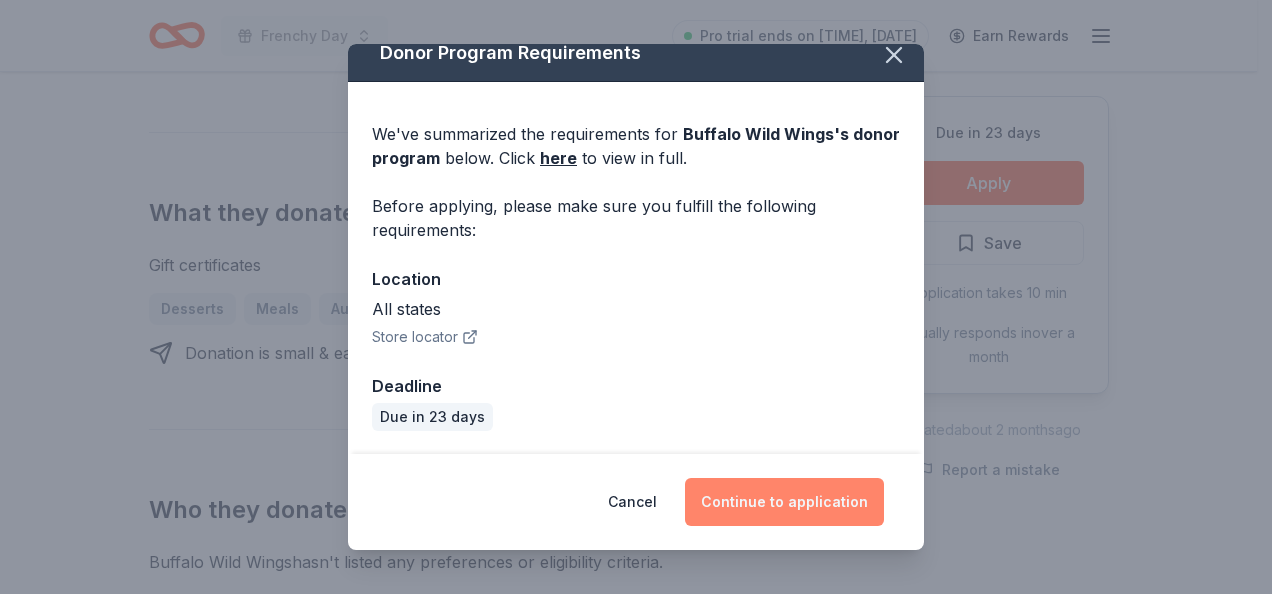 click on "Continue to application" at bounding box center [784, 502] 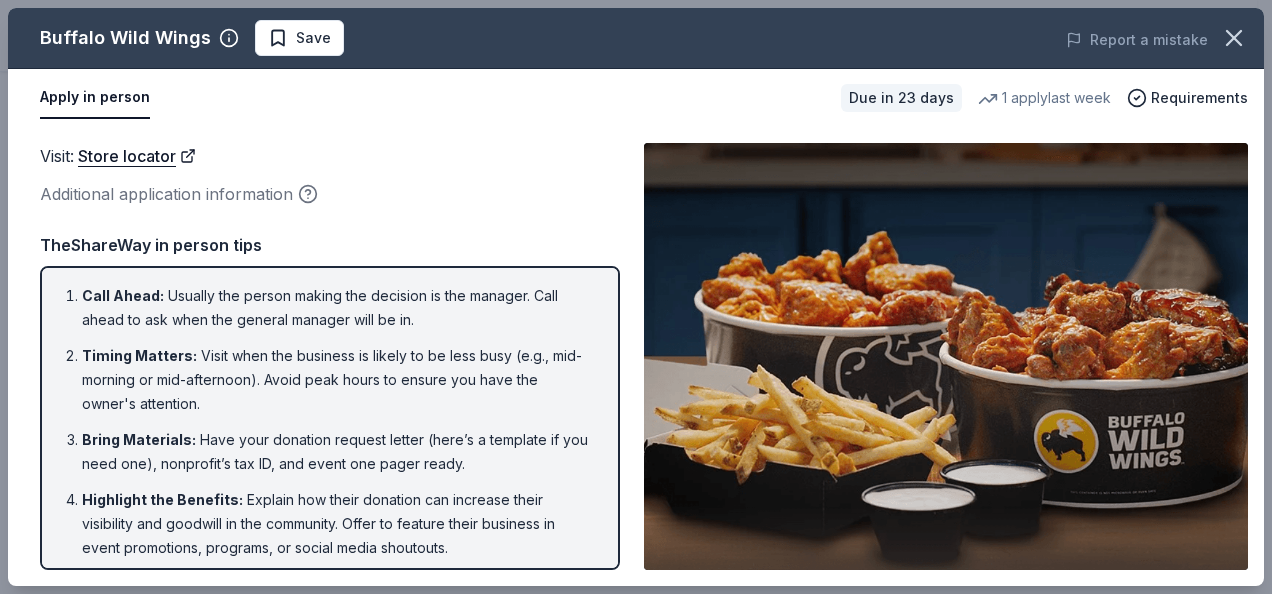 click on "Bring Materials : Have your donation request letter (here’s a template if you need one), nonprofit’s tax ID, and event one pager ready." at bounding box center [336, 452] 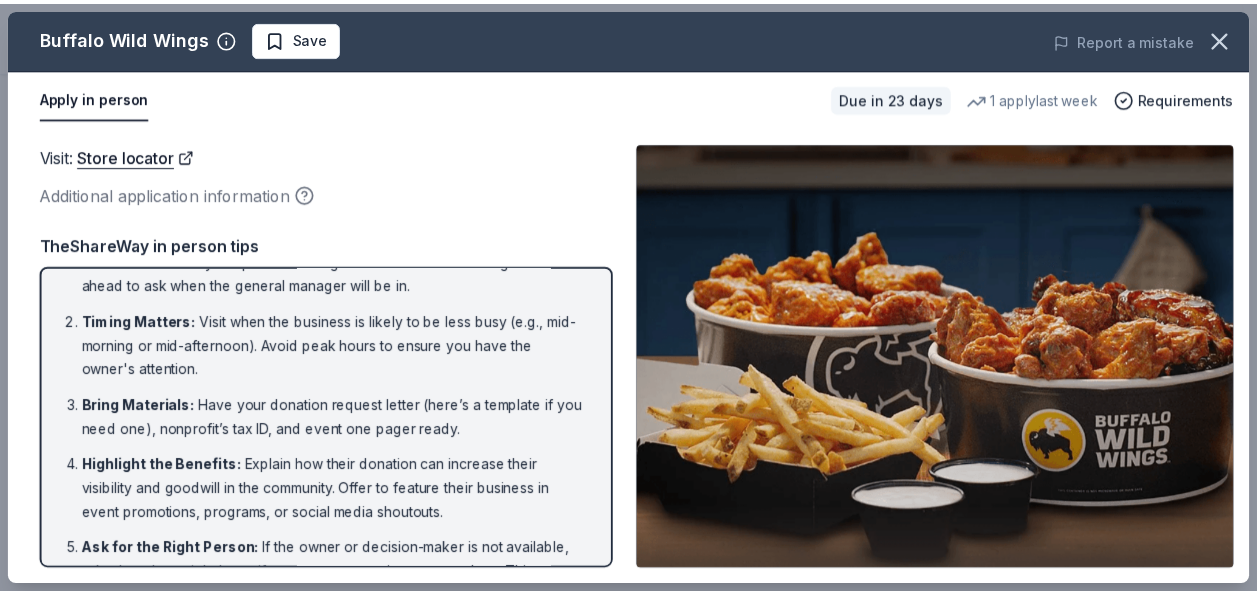 scroll, scrollTop: 0, scrollLeft: 0, axis: both 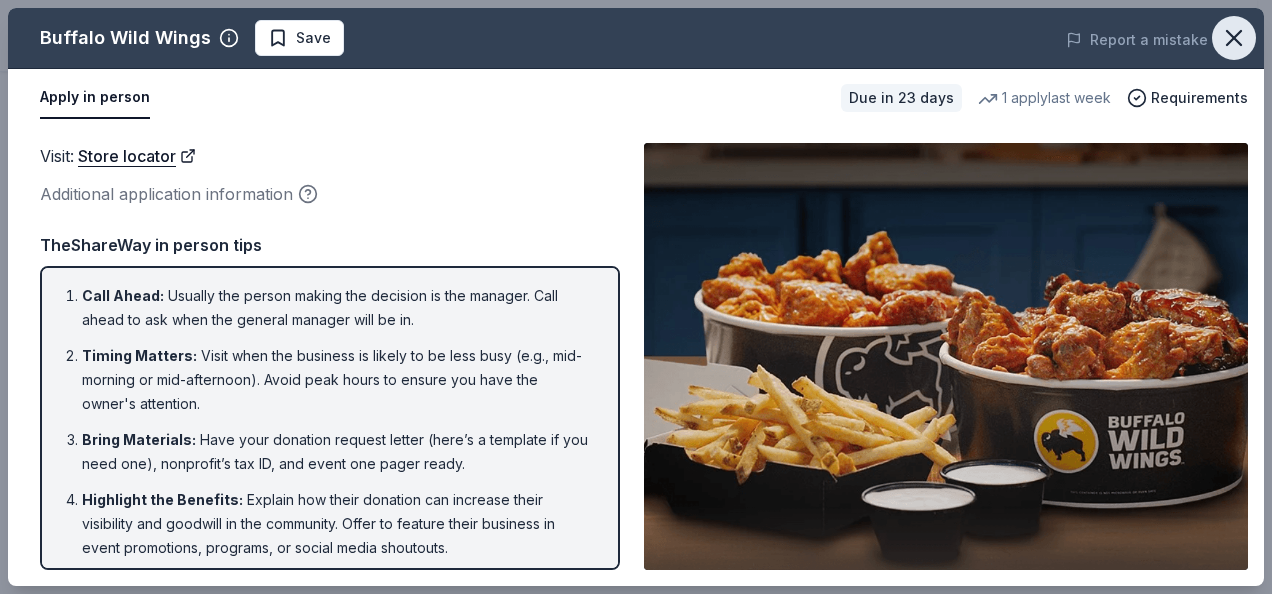 click 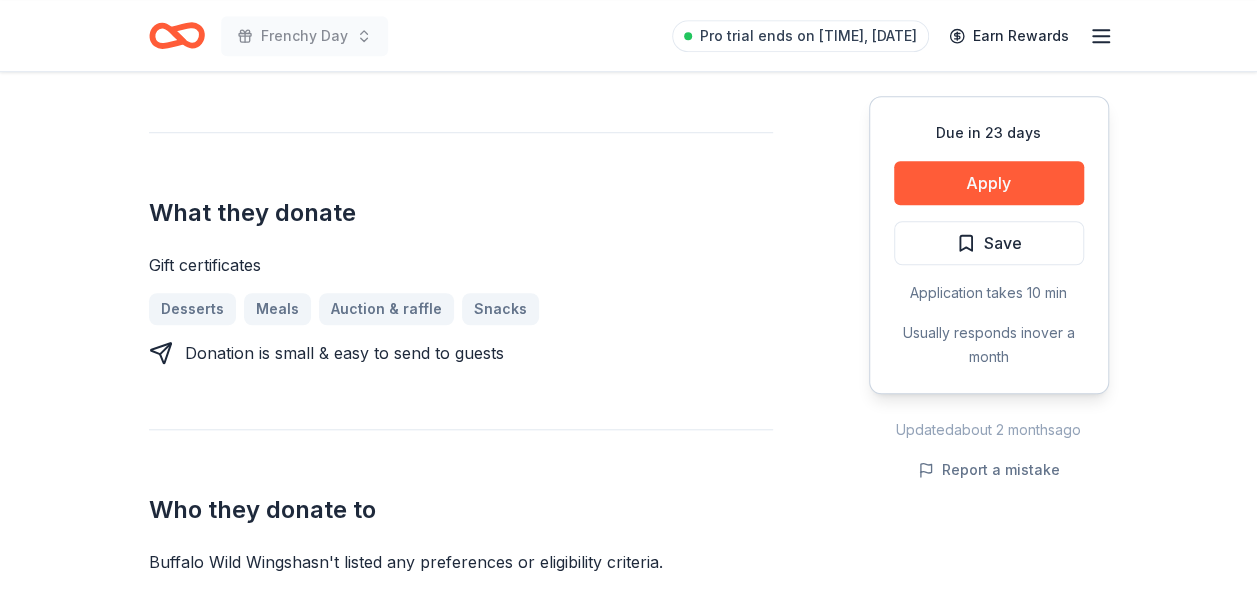 scroll, scrollTop: 200, scrollLeft: 0, axis: vertical 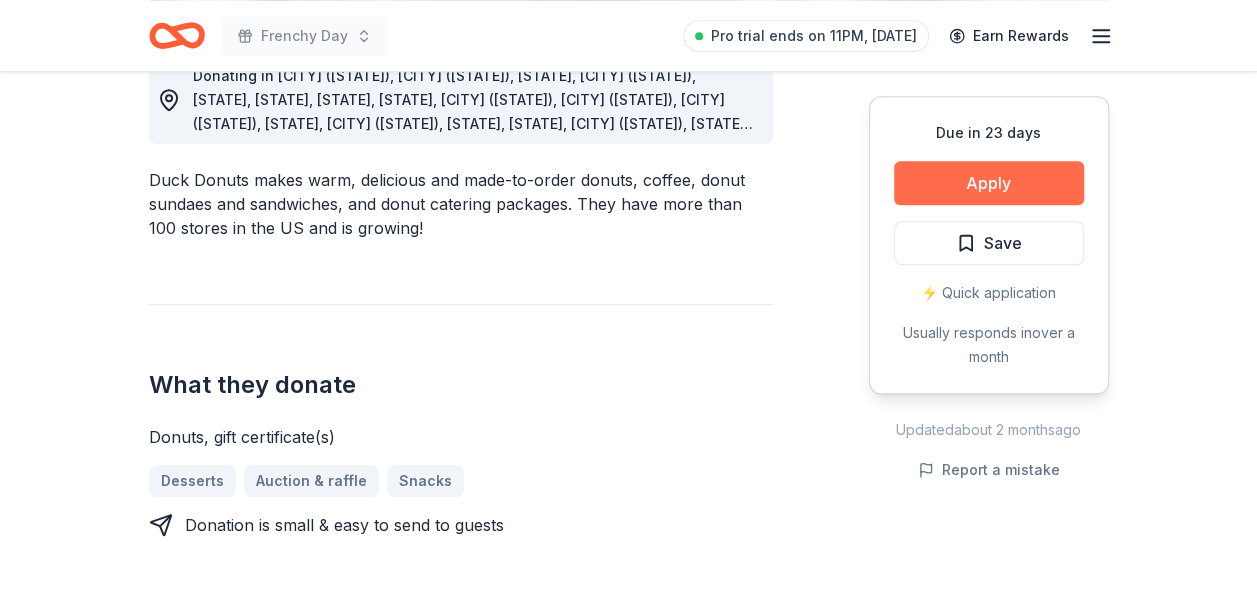 click on "Apply" at bounding box center [989, 183] 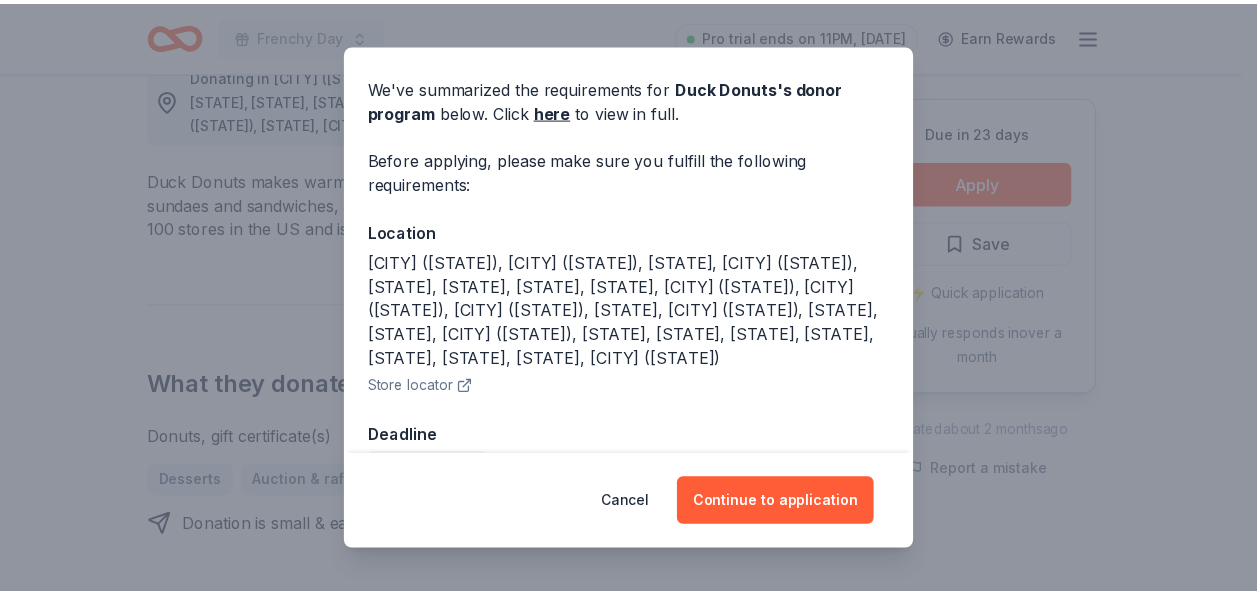 scroll, scrollTop: 91, scrollLeft: 0, axis: vertical 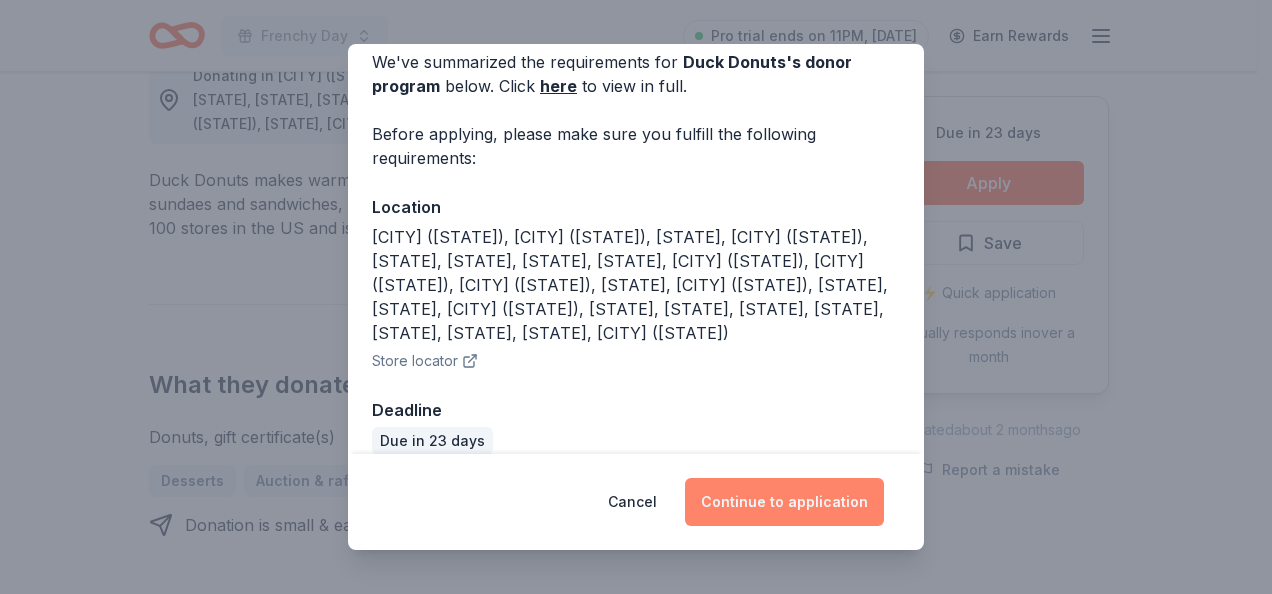 click on "Continue to application" at bounding box center (784, 502) 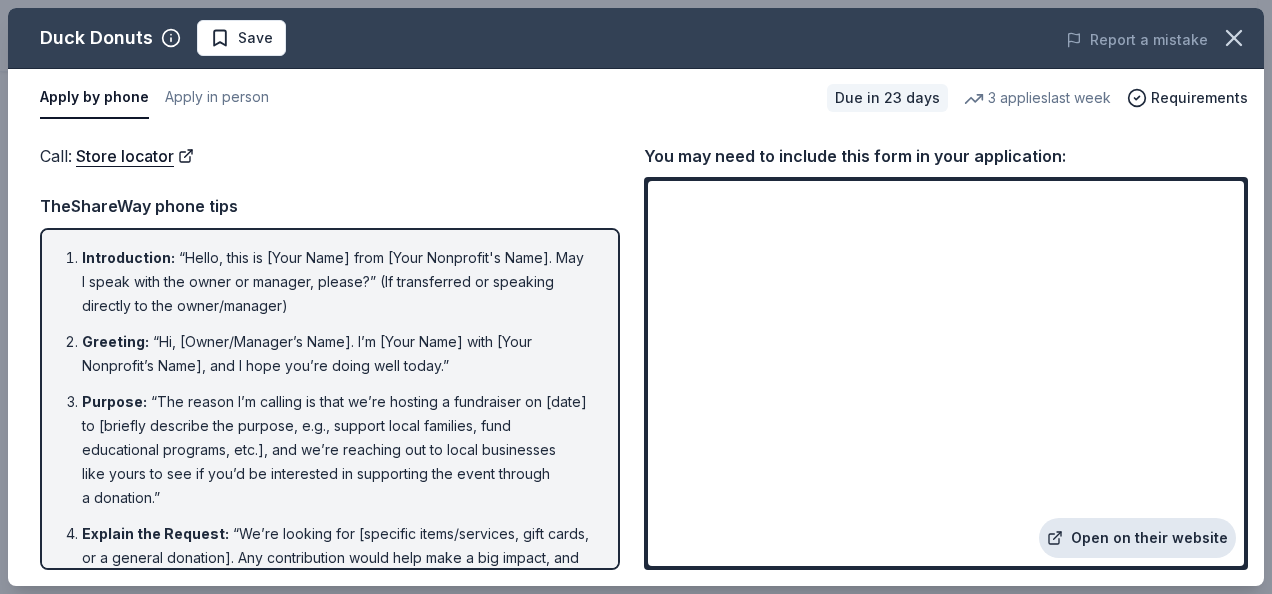 click on "Open on their website" at bounding box center (1137, 538) 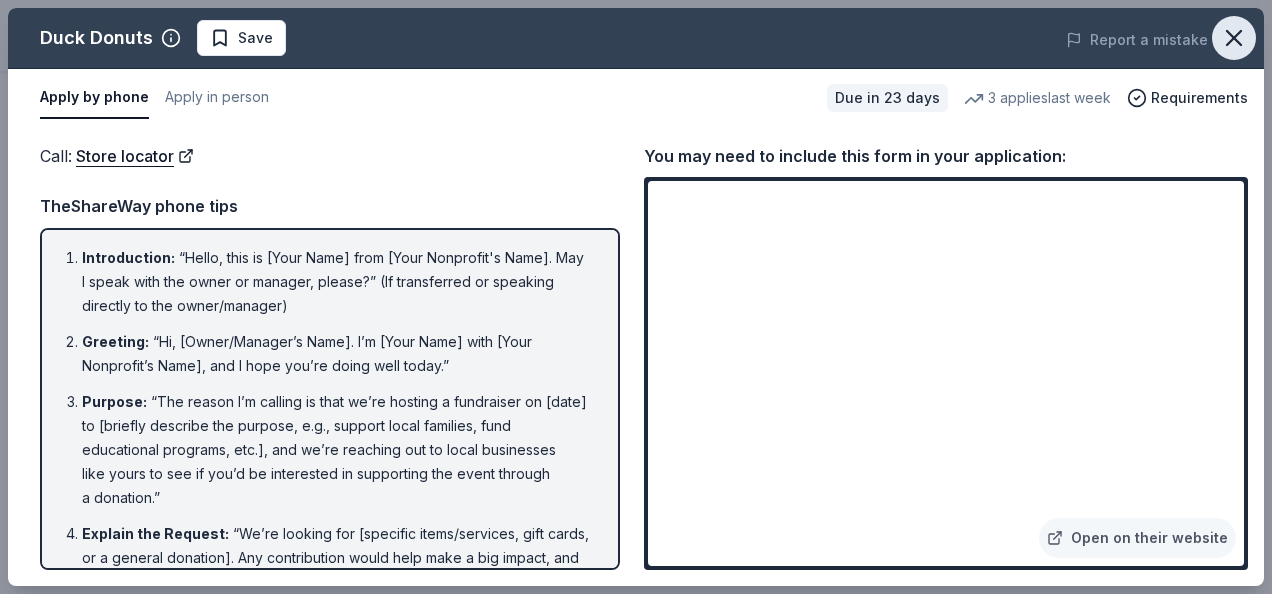 click 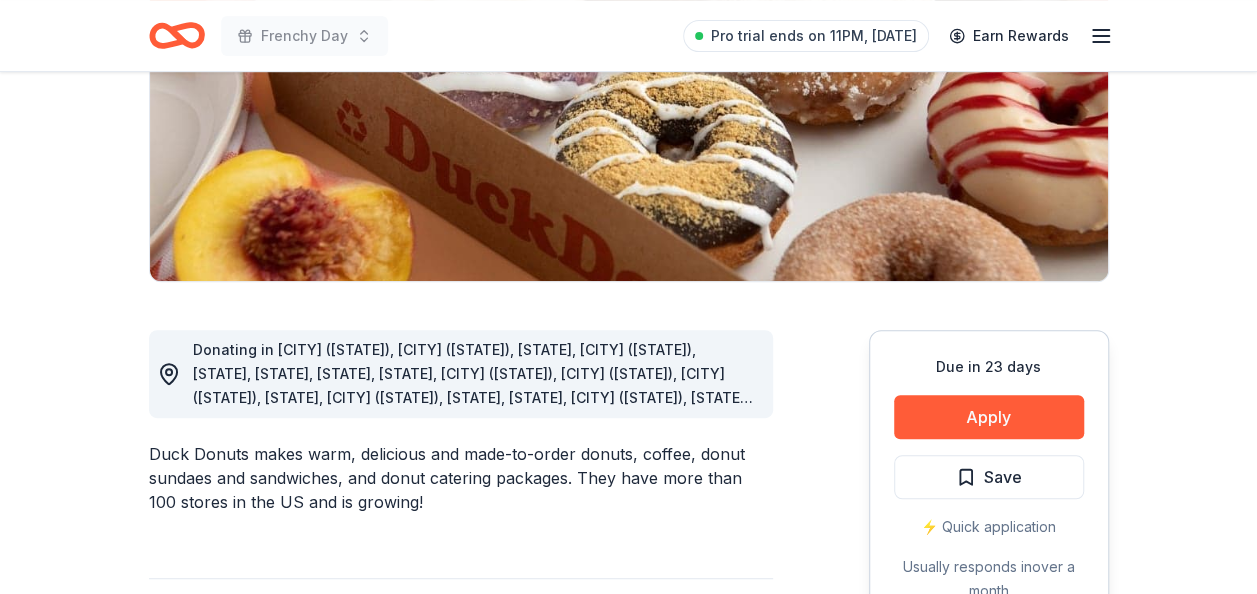 scroll, scrollTop: 0, scrollLeft: 0, axis: both 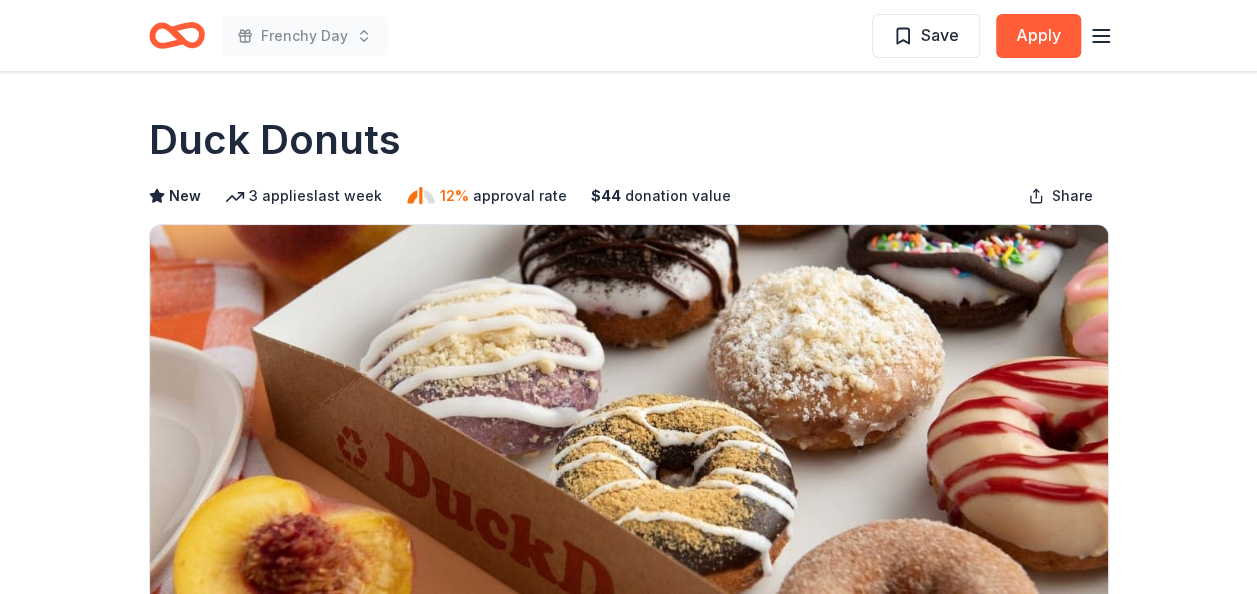 click 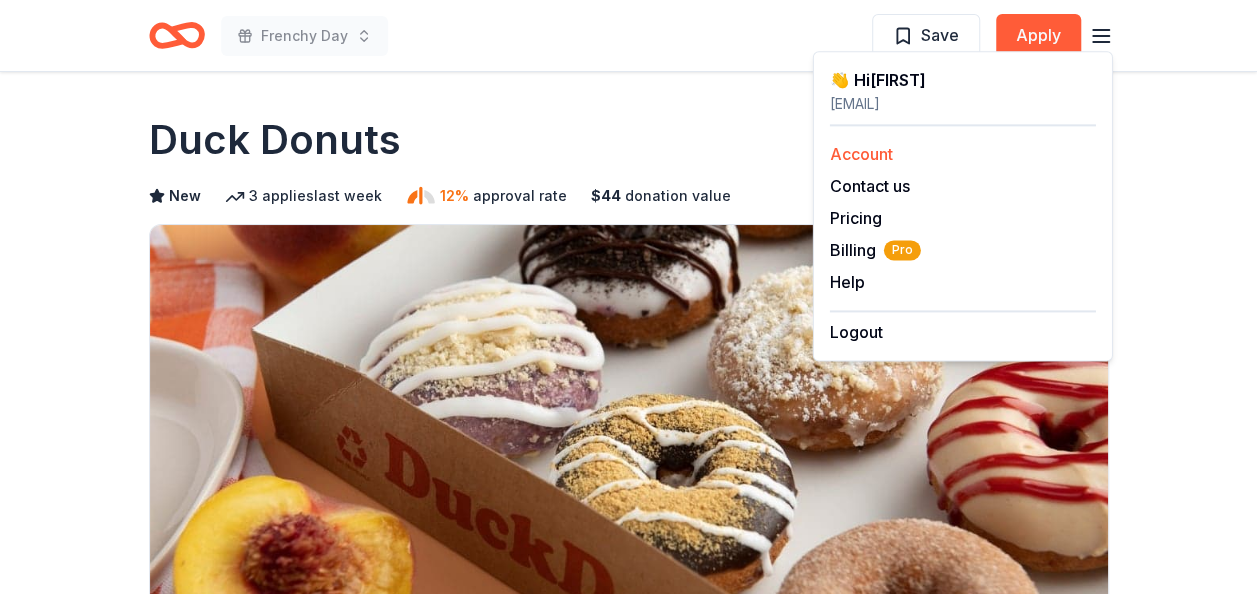 click on "Account" at bounding box center (861, 154) 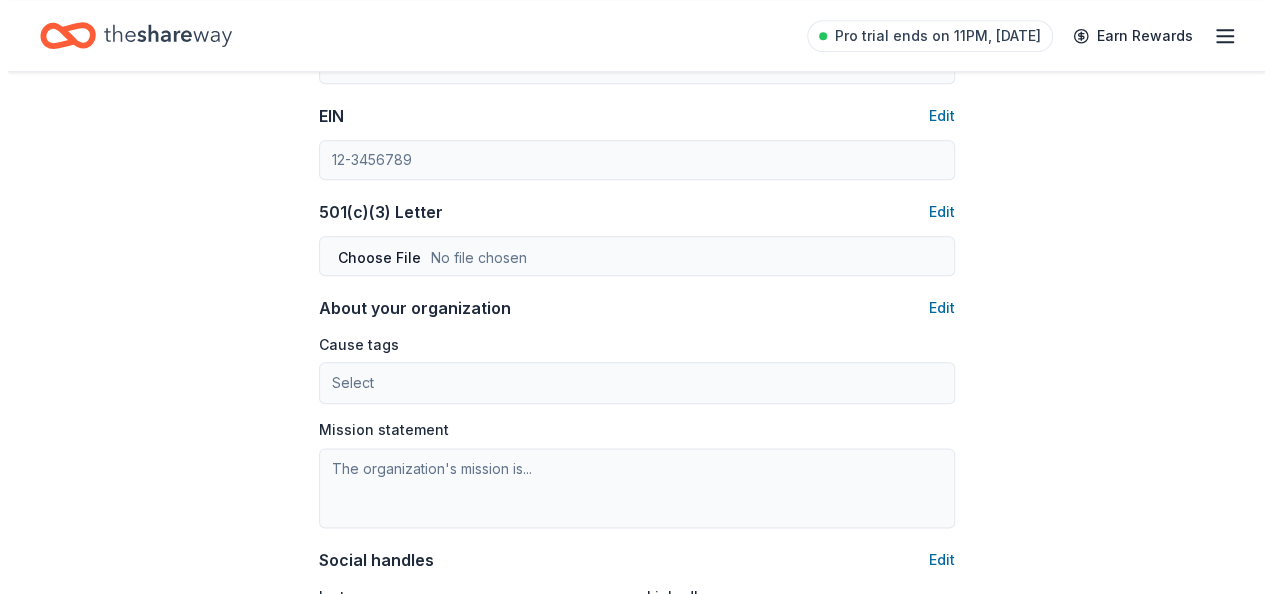 scroll, scrollTop: 1000, scrollLeft: 0, axis: vertical 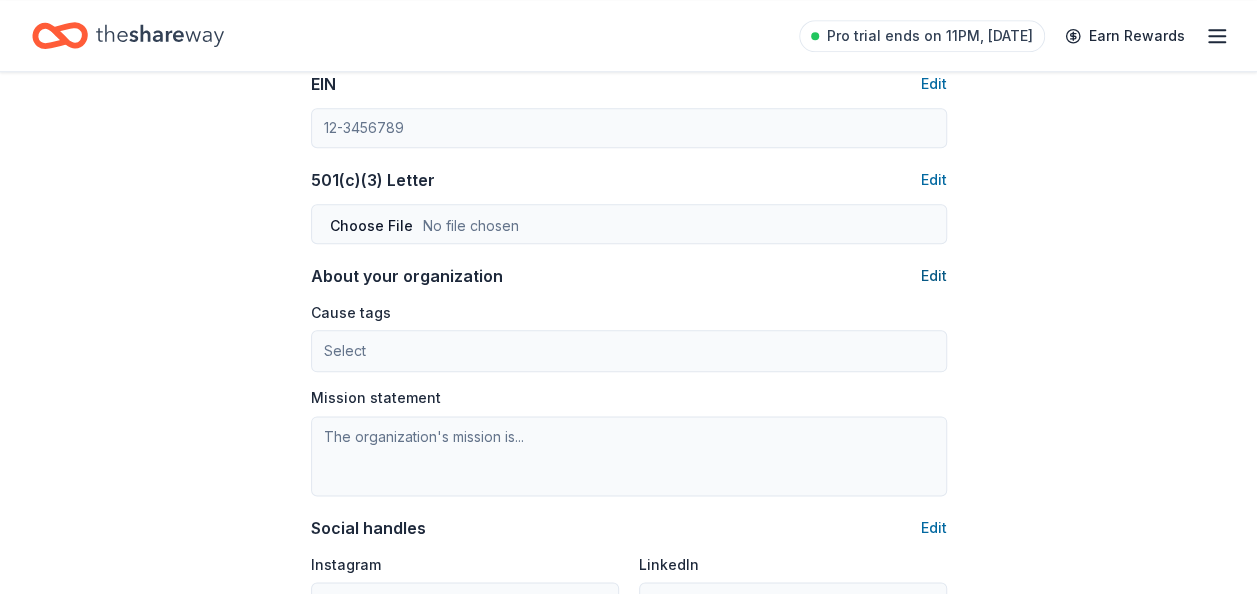 click on "Edit" at bounding box center (934, 276) 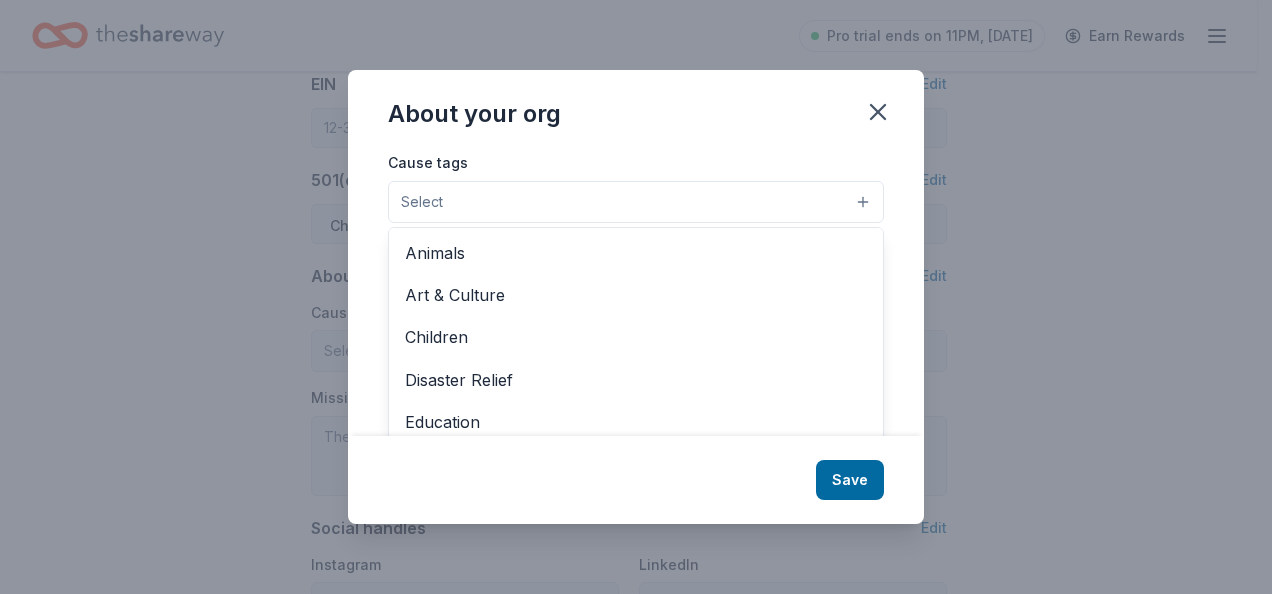click on "Select" at bounding box center [636, 202] 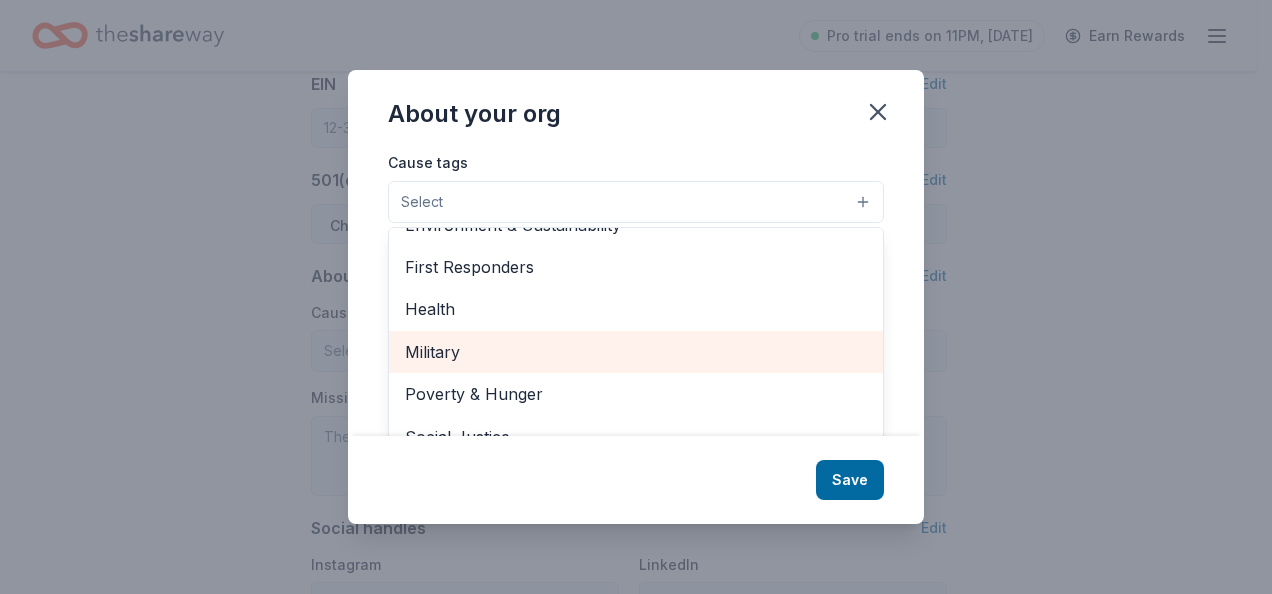 scroll, scrollTop: 278, scrollLeft: 0, axis: vertical 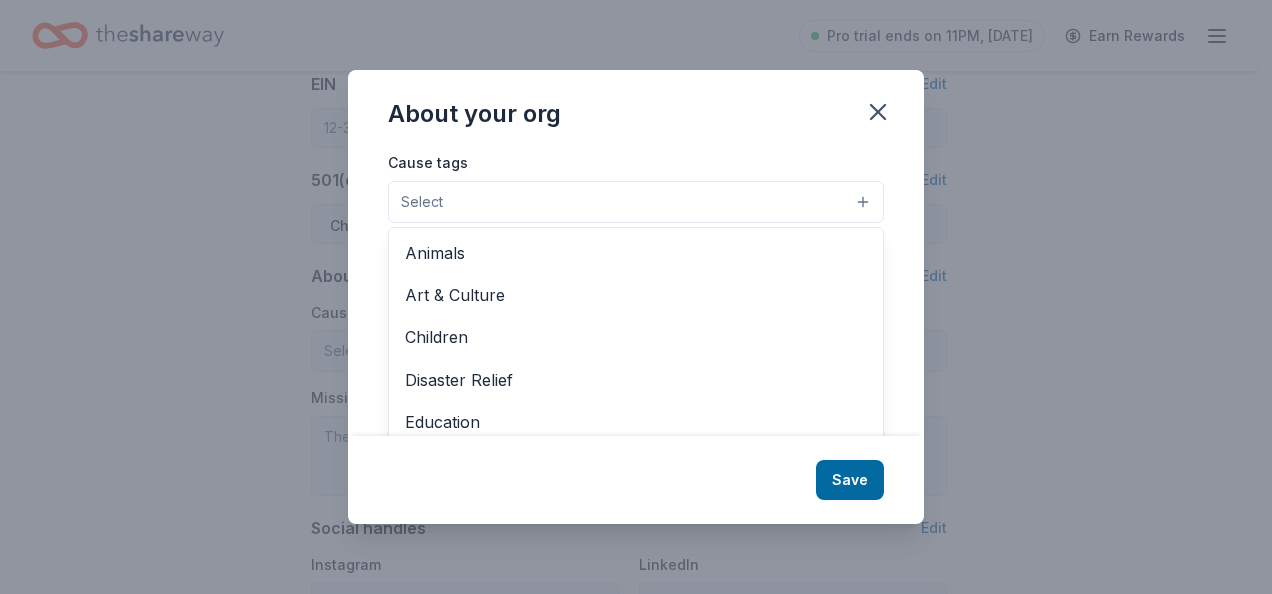 click on "About your org Cause tags Select Animals Art & Culture Children Disaster Relief Education Environment & Sustainability First Responders Health Military Poverty & Hunger Social Justice Wellness & Fitness Mission statement Save" at bounding box center (636, 297) 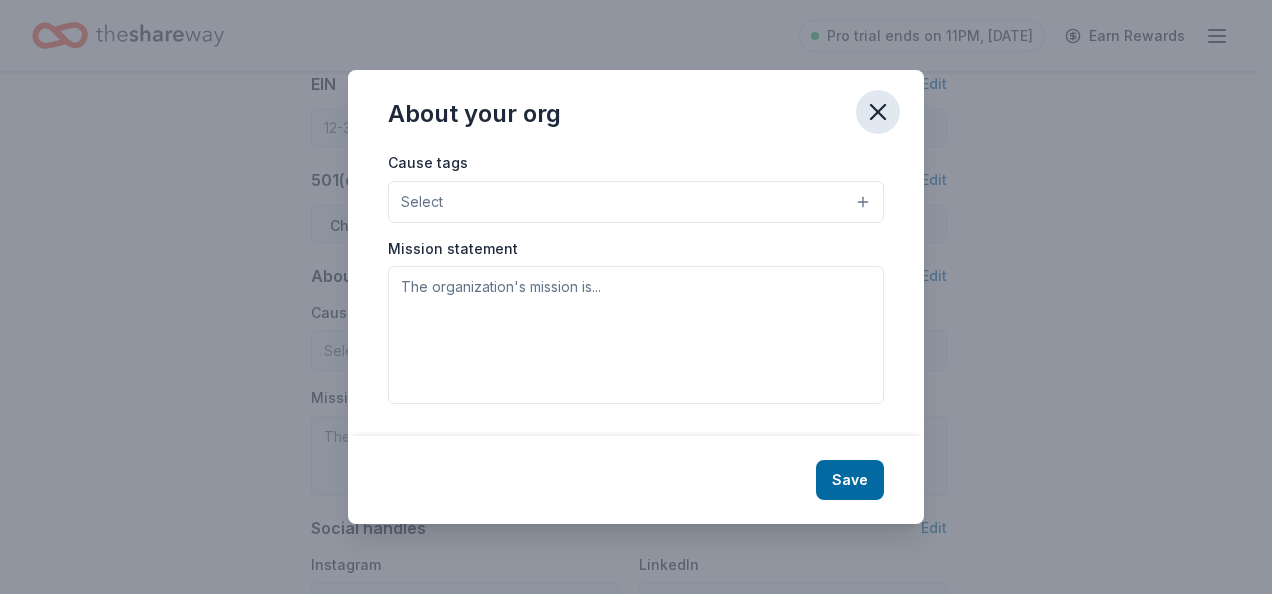 click 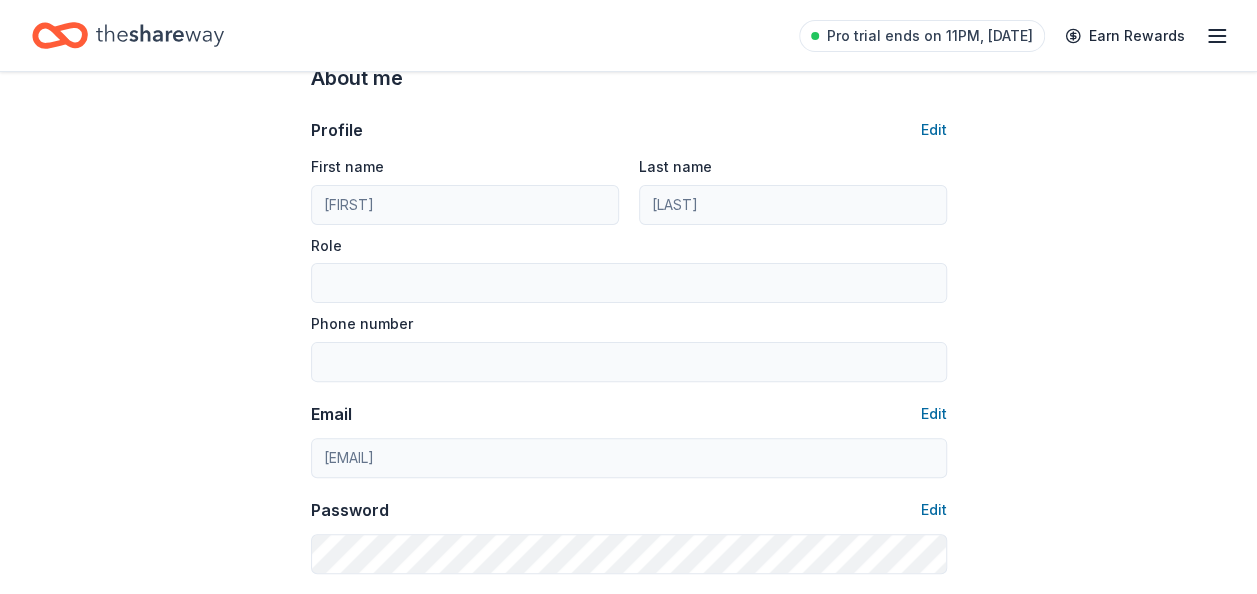 scroll, scrollTop: 2, scrollLeft: 0, axis: vertical 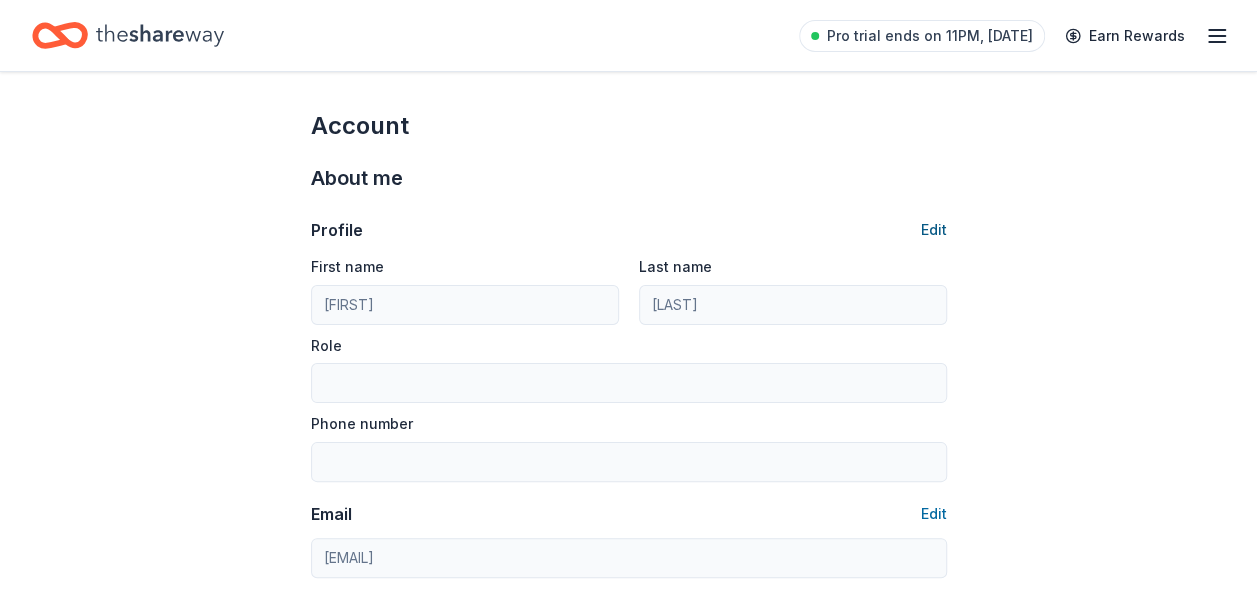 click on "Edit" at bounding box center (934, 230) 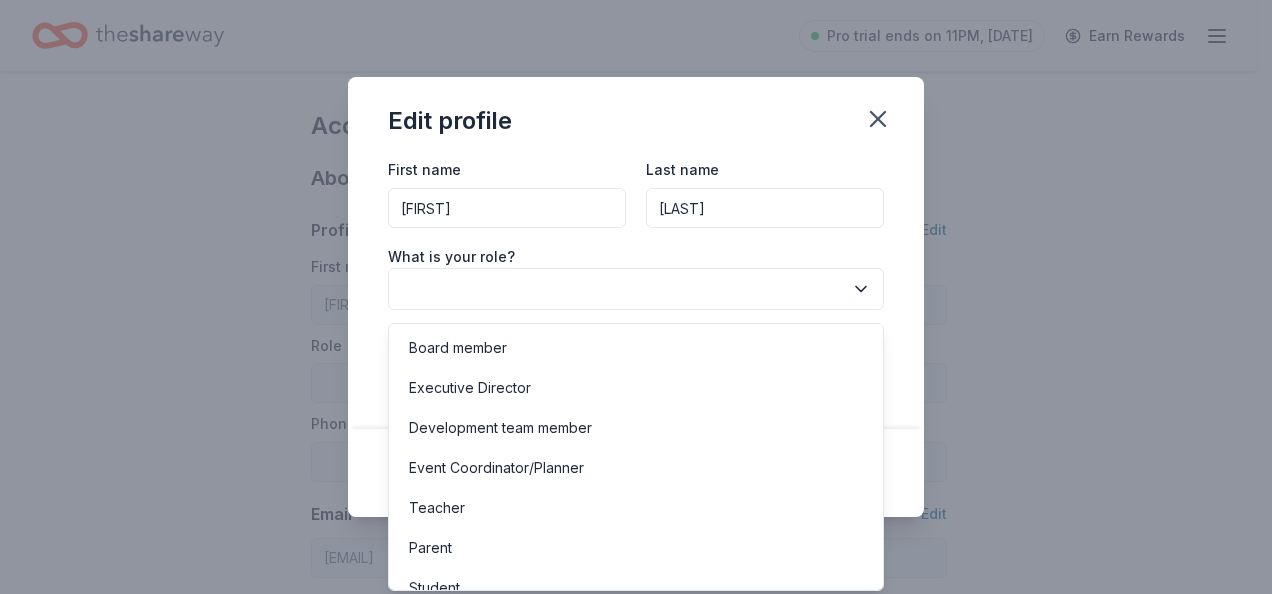 click at bounding box center [636, 289] 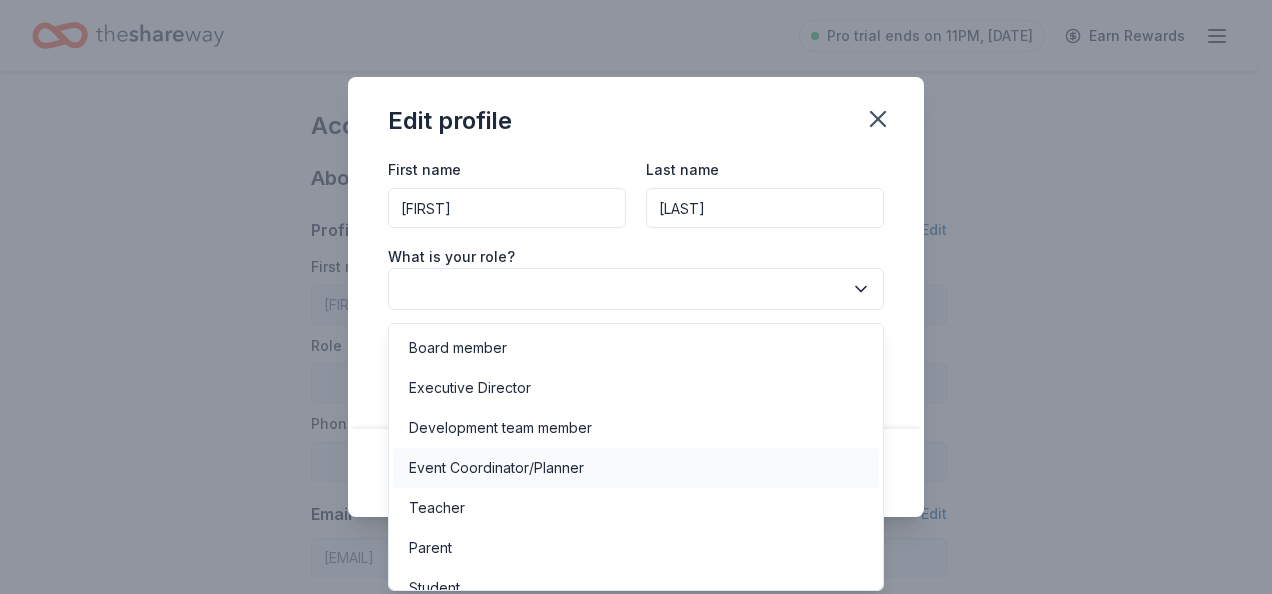 click on "Event Coordinator/Planner" at bounding box center (496, 468) 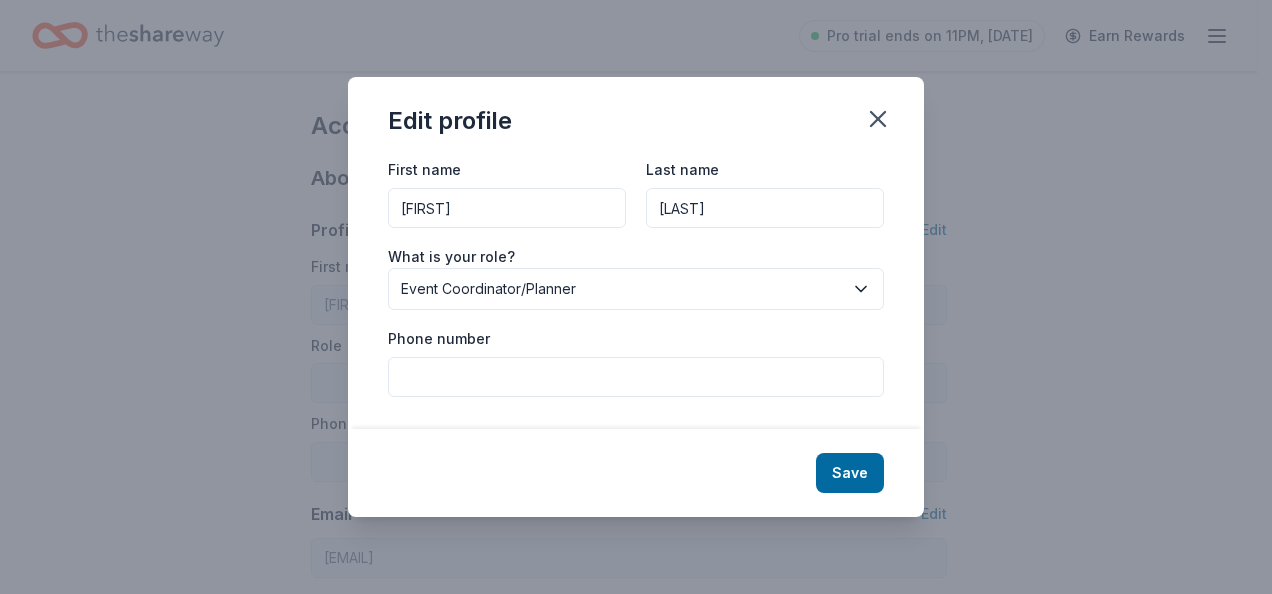 click on "Phone number" at bounding box center [636, 377] 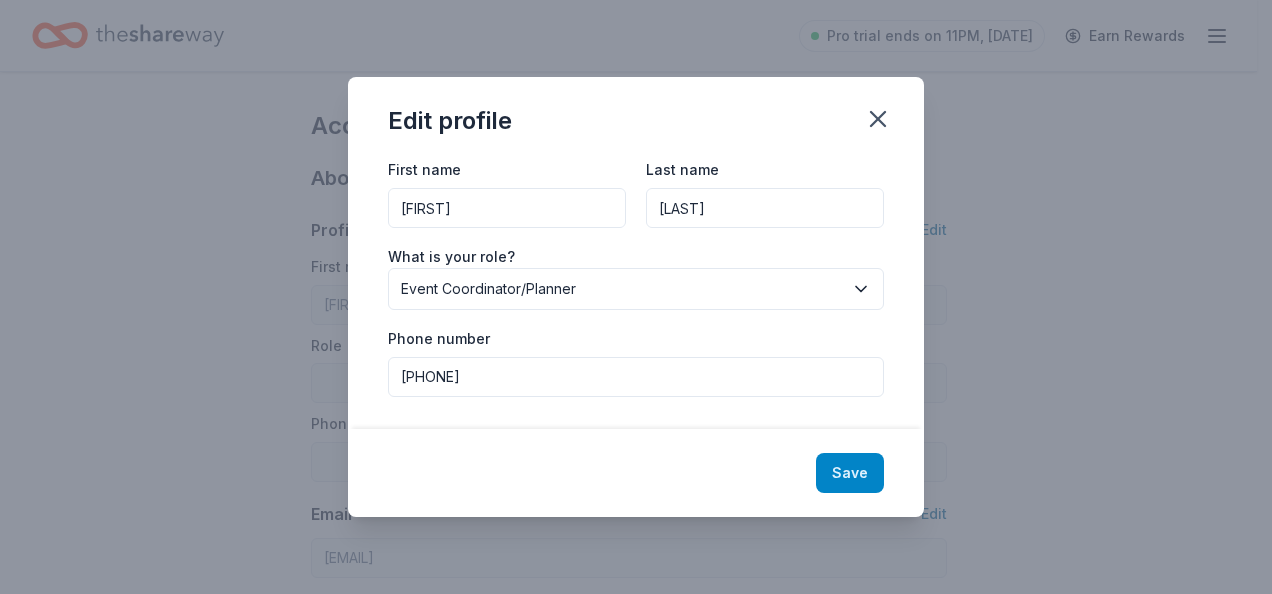 click on "Save" at bounding box center (850, 473) 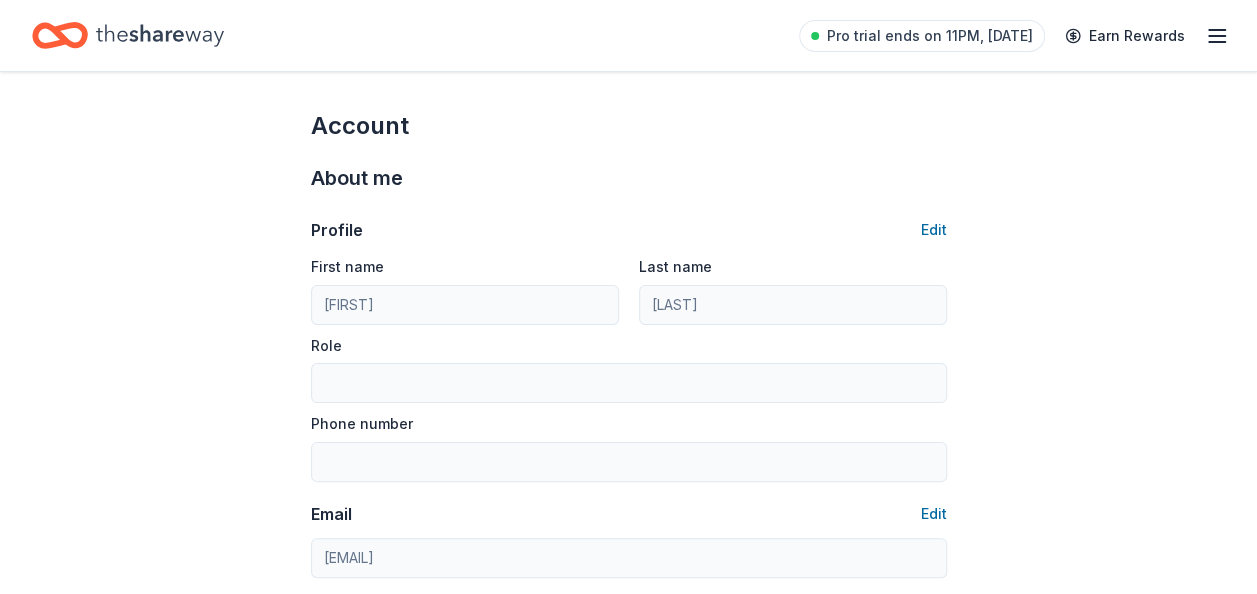 type on "Event Coordinator/Planner" 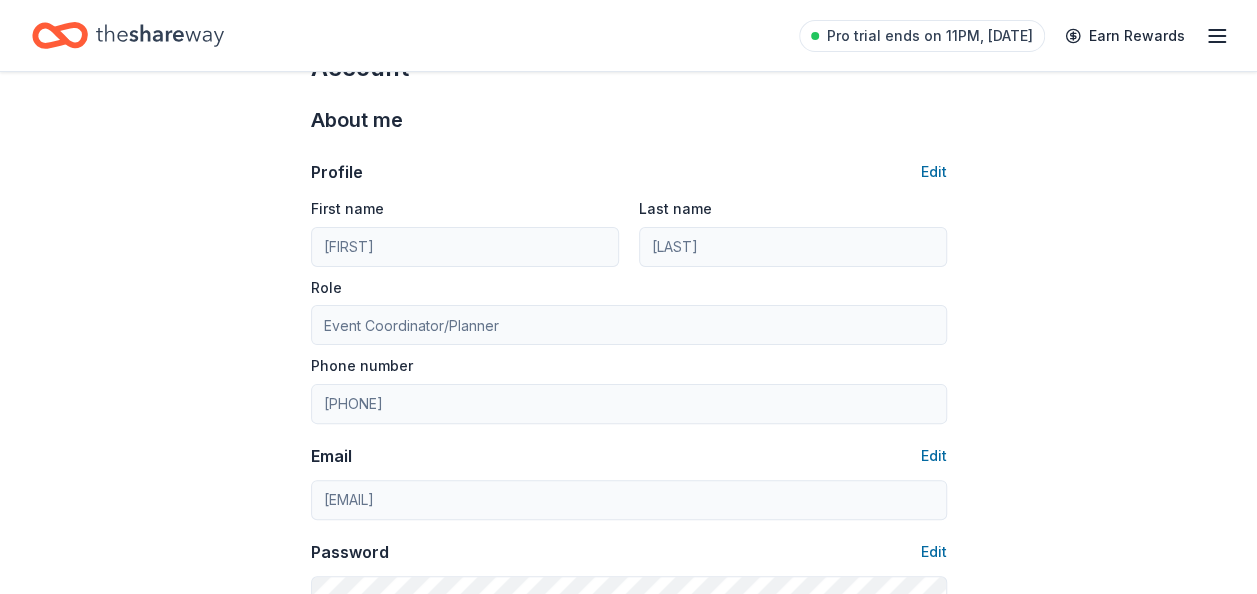 scroll, scrollTop: 102, scrollLeft: 0, axis: vertical 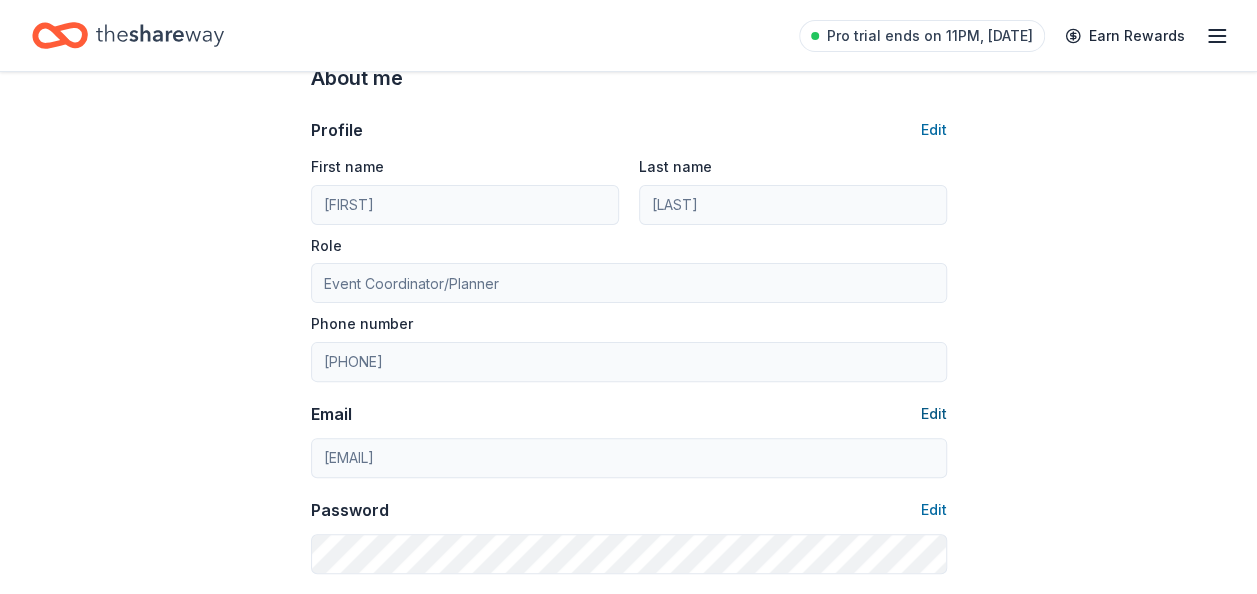 click on "Edit" at bounding box center (934, 414) 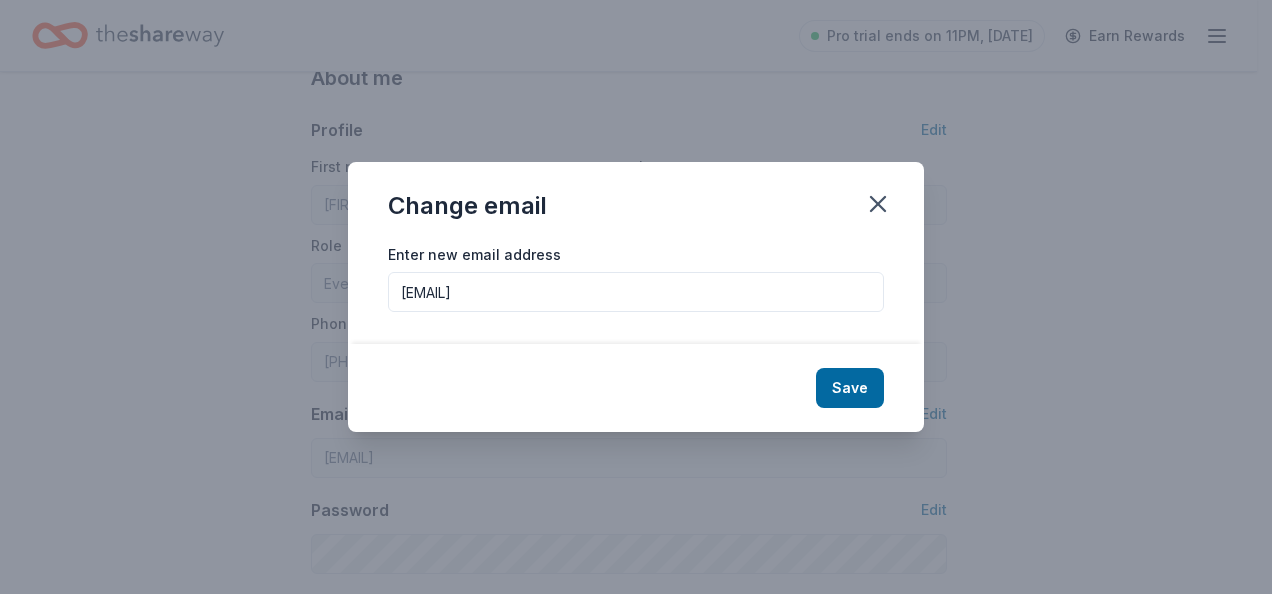 drag, startPoint x: 598, startPoint y: 291, endPoint x: 318, endPoint y: 262, distance: 281.49777 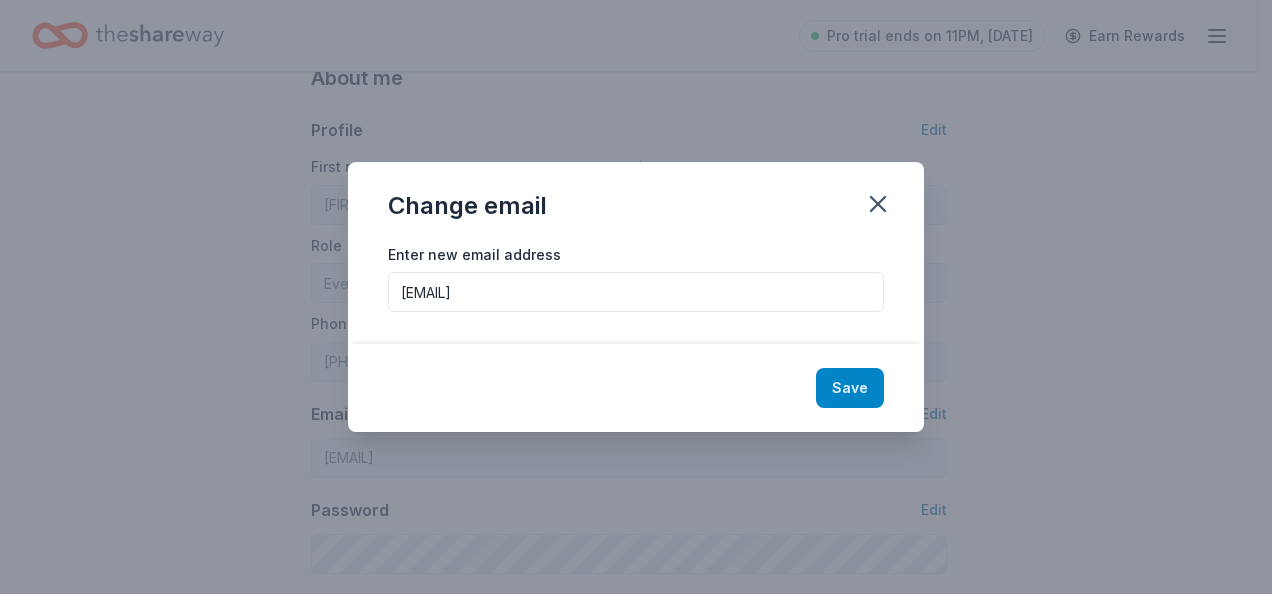 type on "[EMAIL]" 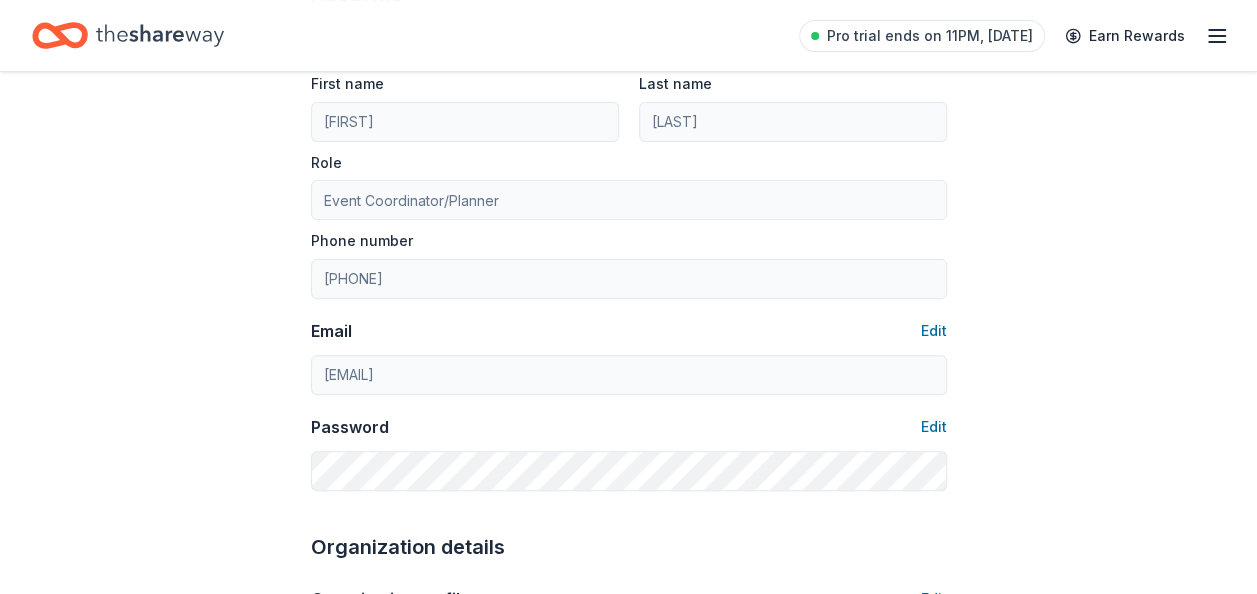 scroll, scrollTop: 302, scrollLeft: 0, axis: vertical 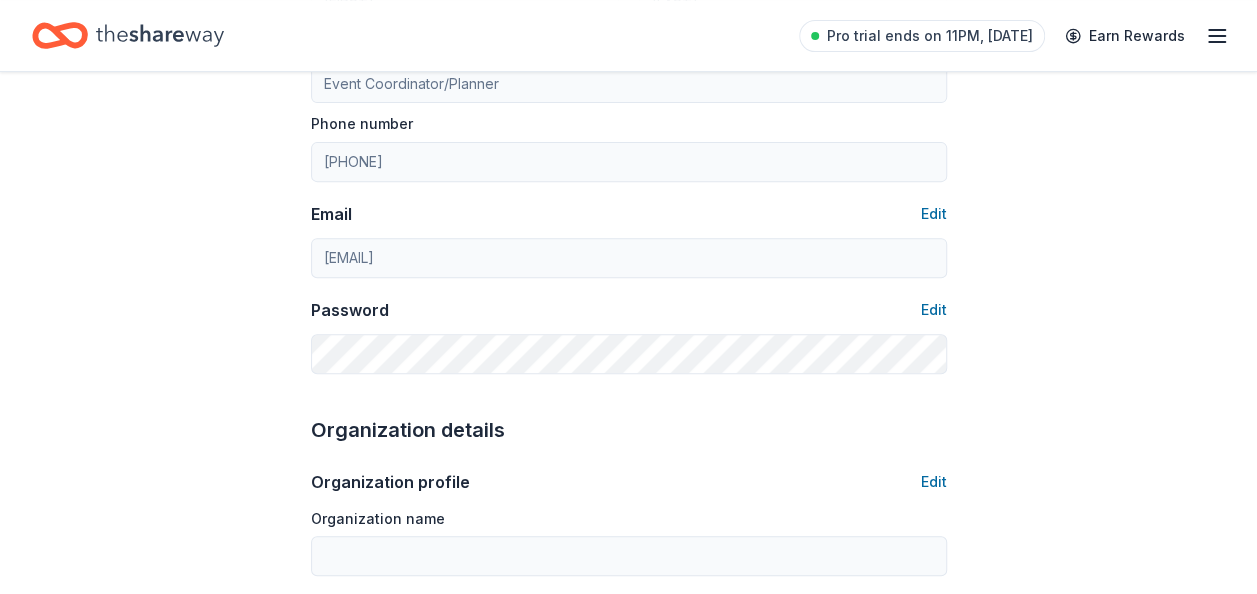 type on "[EMAIL]" 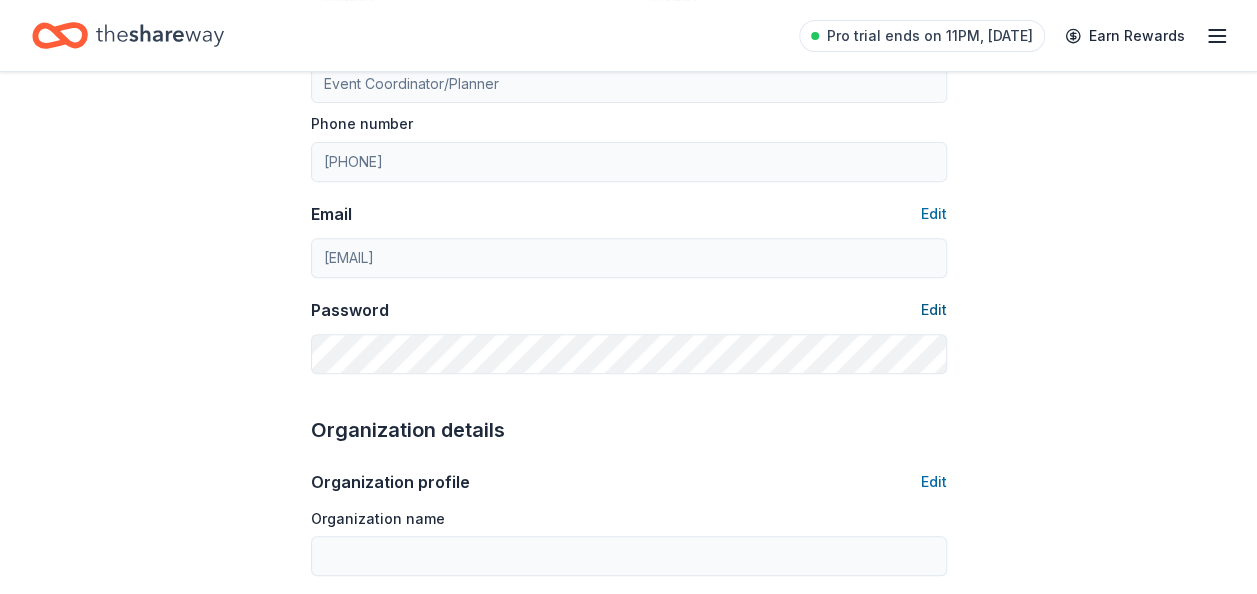 click on "Edit" at bounding box center [934, 310] 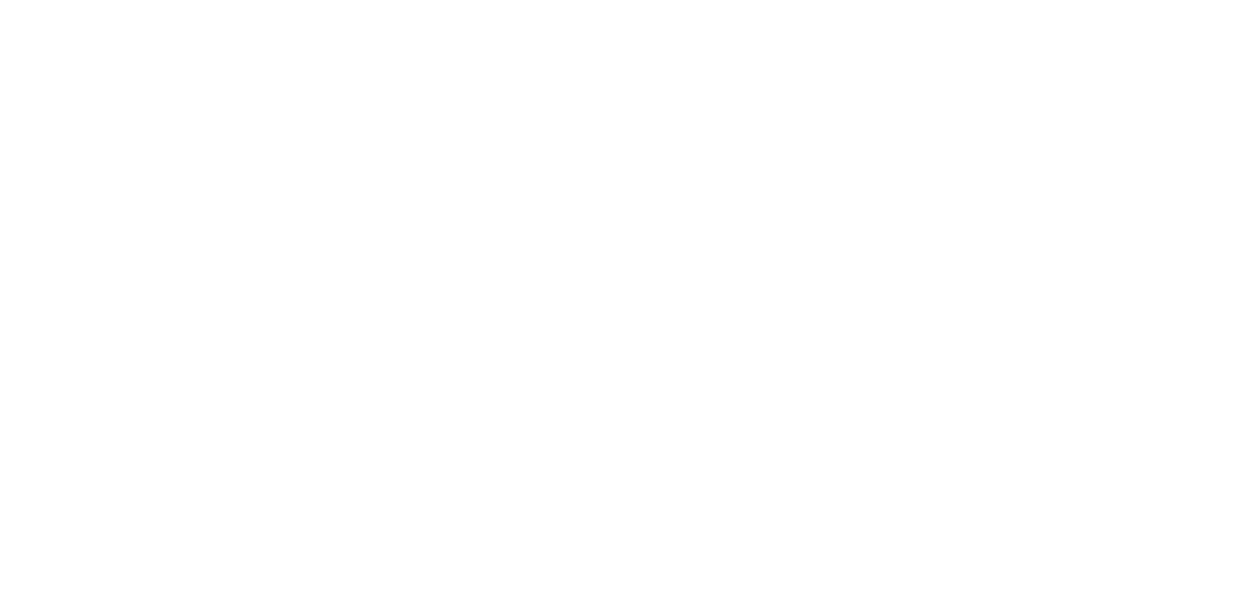 scroll, scrollTop: 0, scrollLeft: 0, axis: both 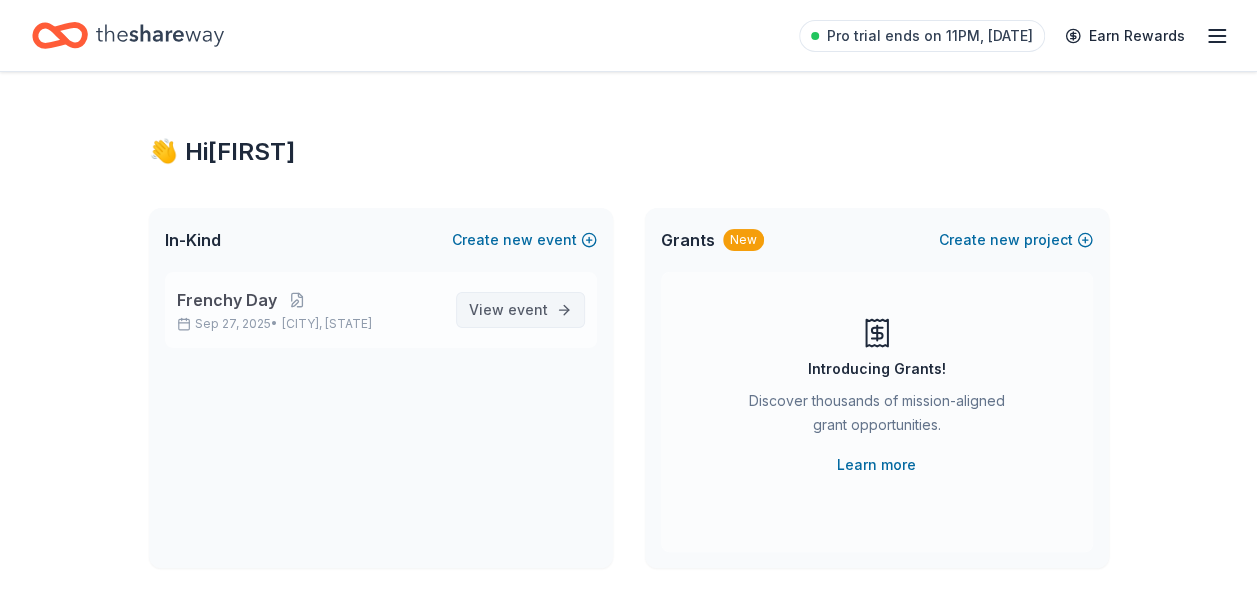 click on "View   event" at bounding box center (520, 310) 